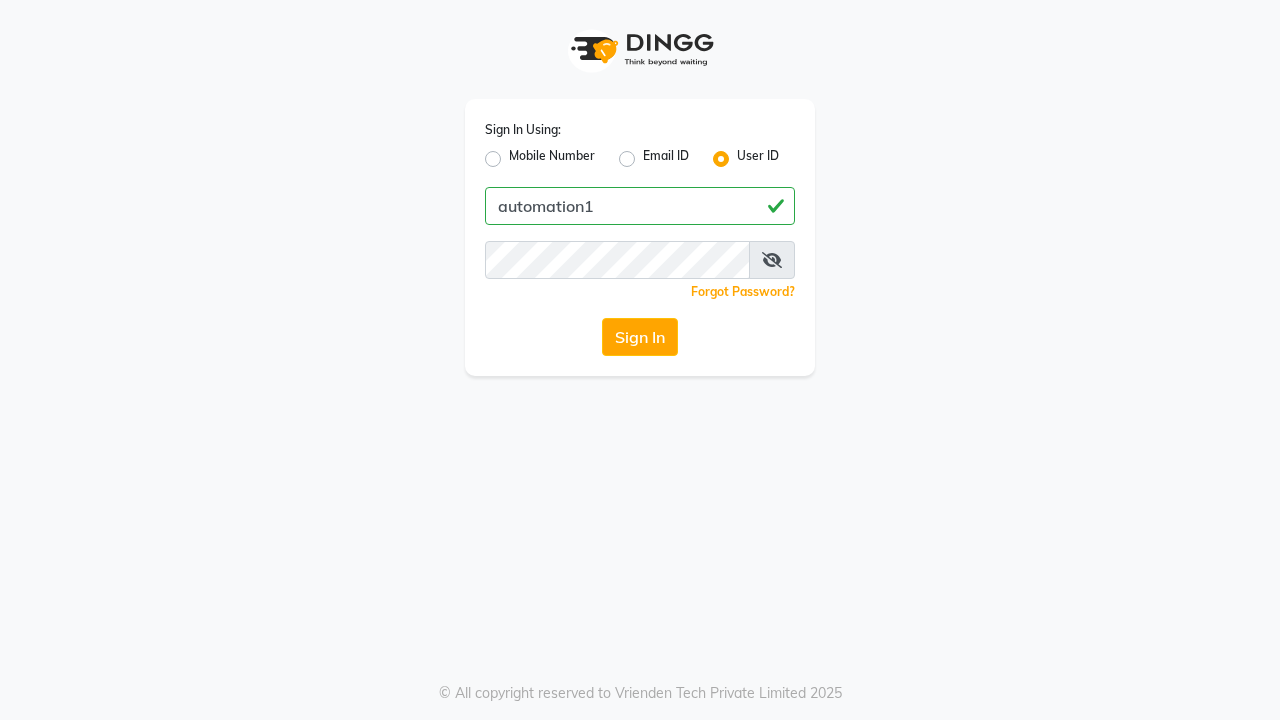 scroll, scrollTop: 0, scrollLeft: 0, axis: both 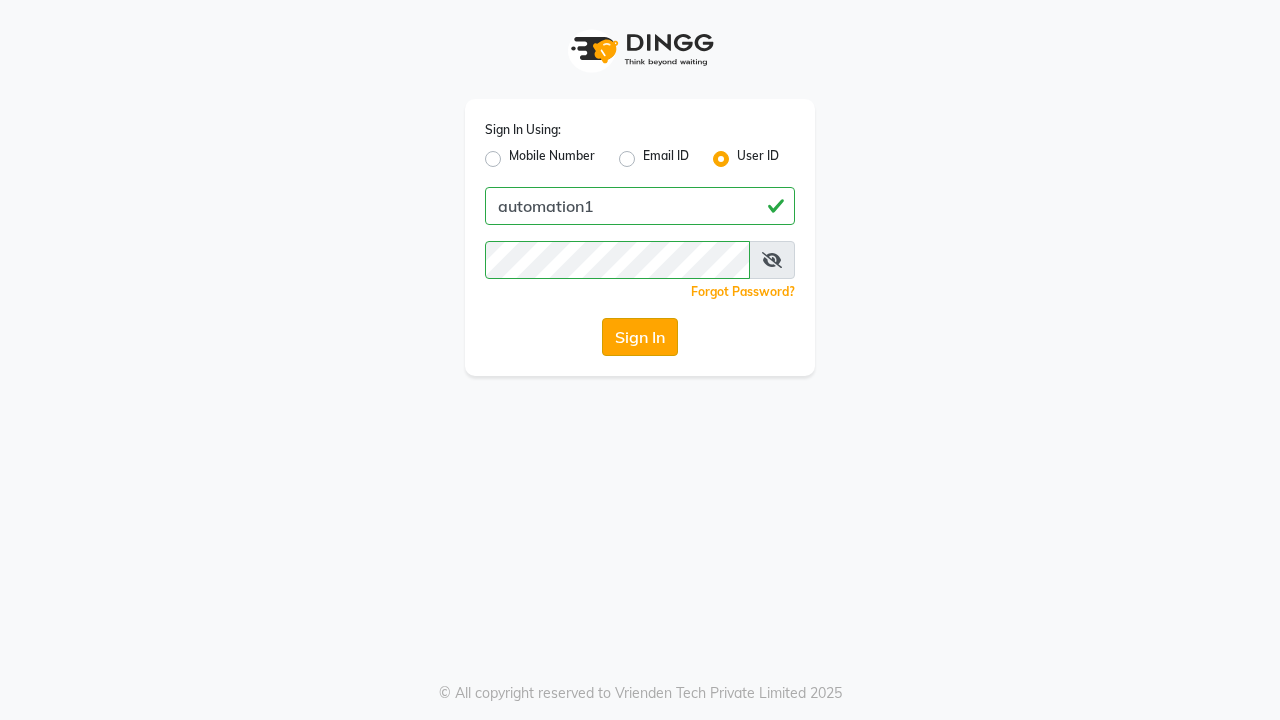 click on "Sign In" 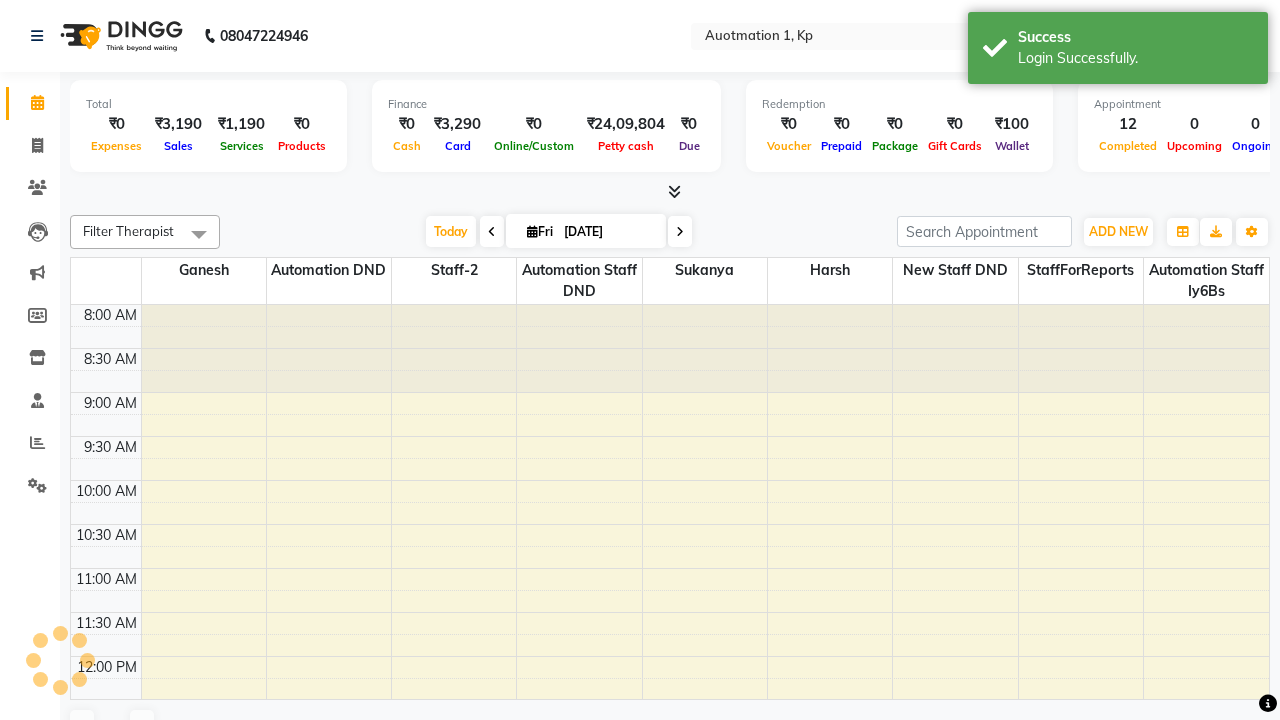 select on "en" 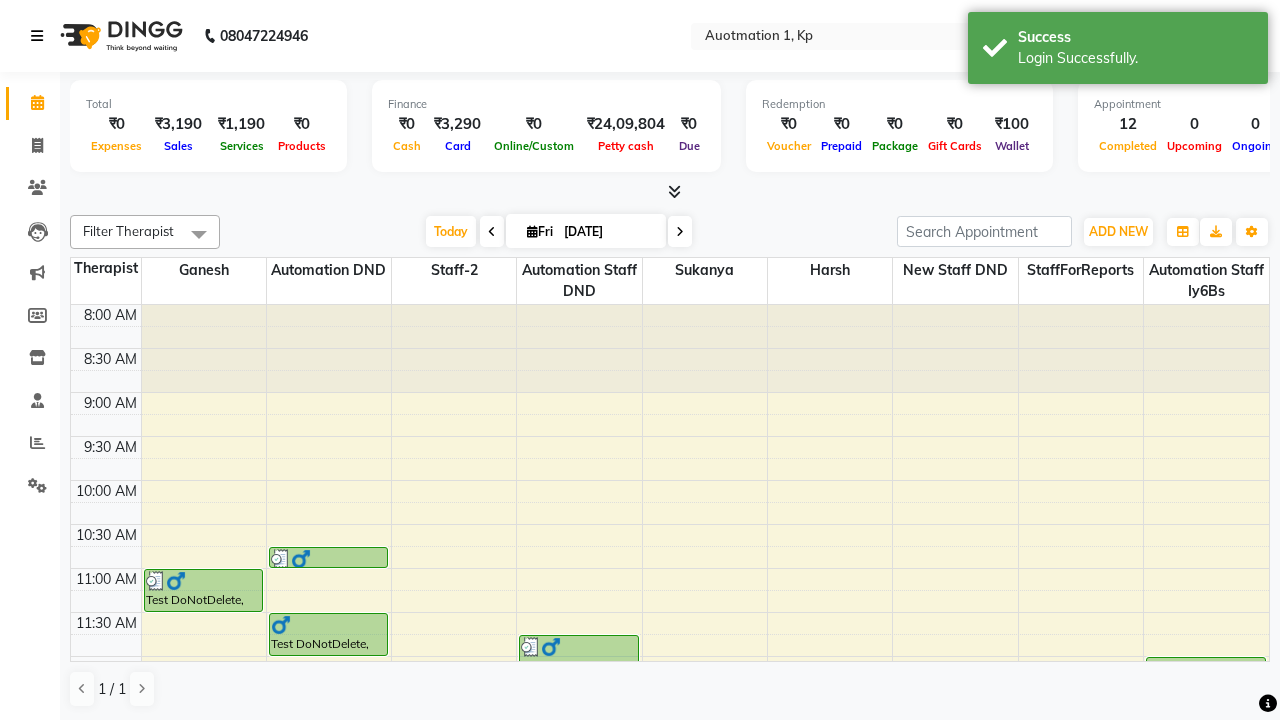 click at bounding box center [37, 36] 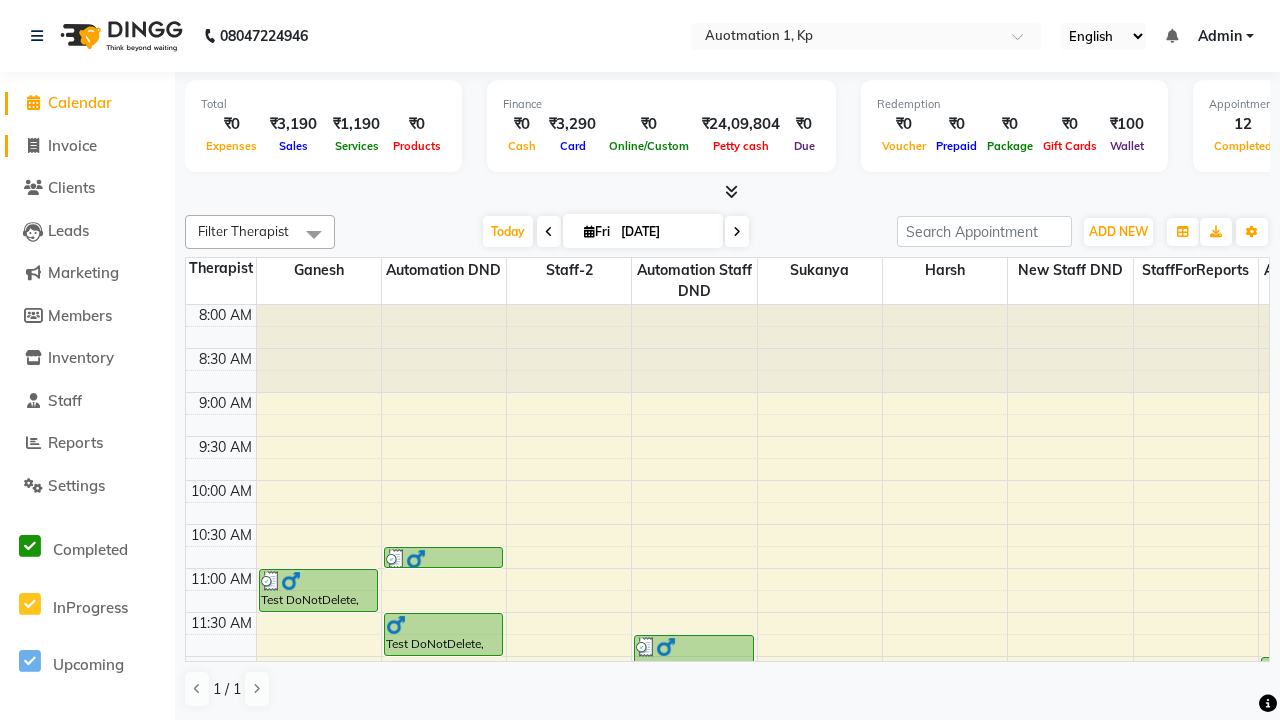 click on "Invoice" 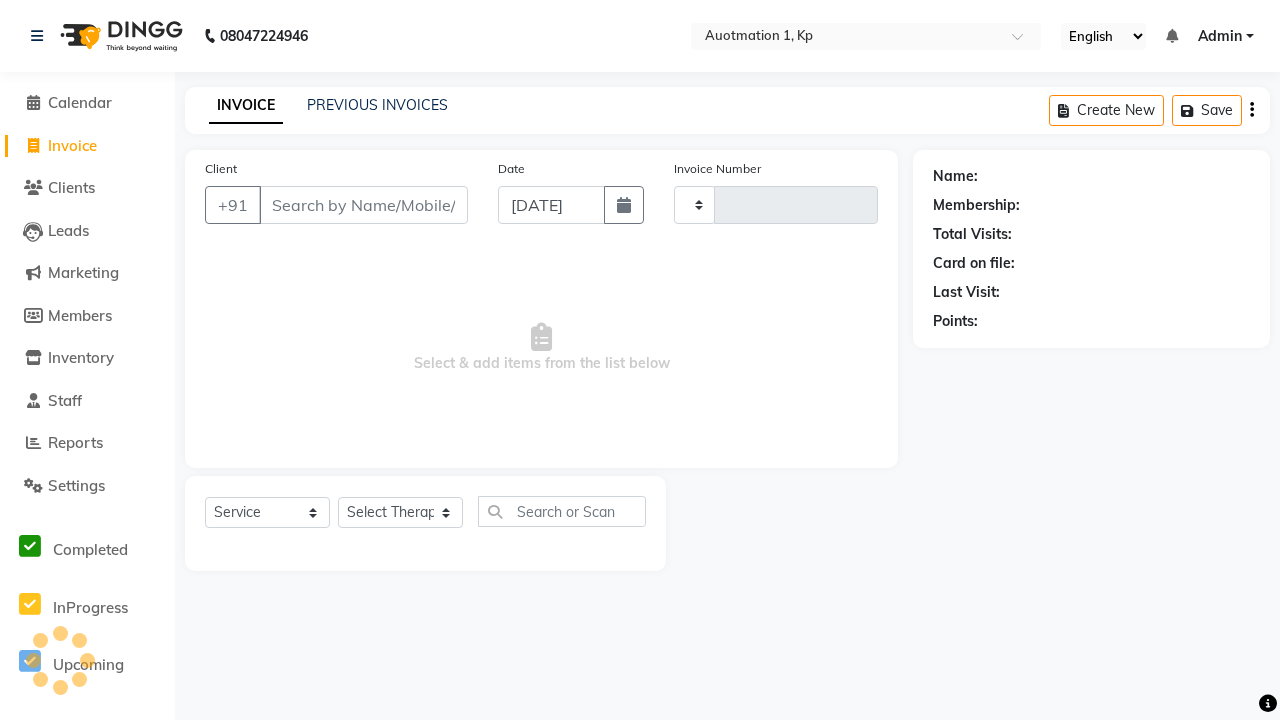 type on "2438" 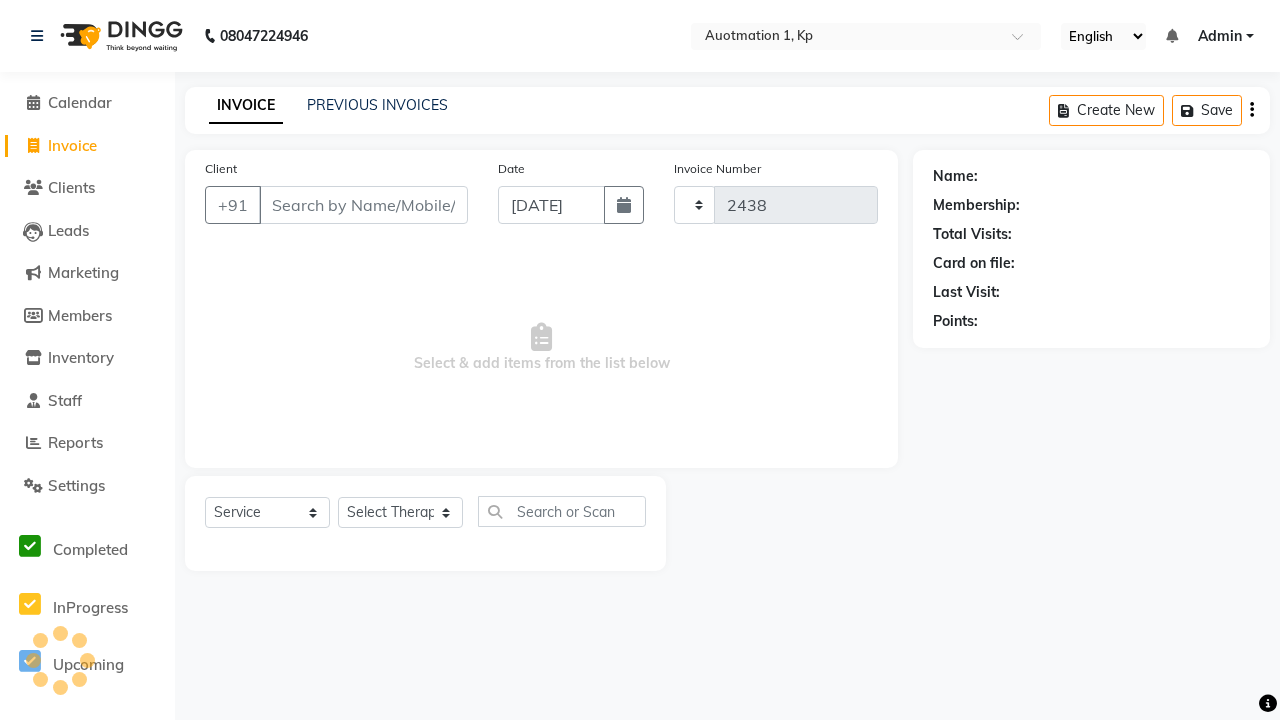 select on "150" 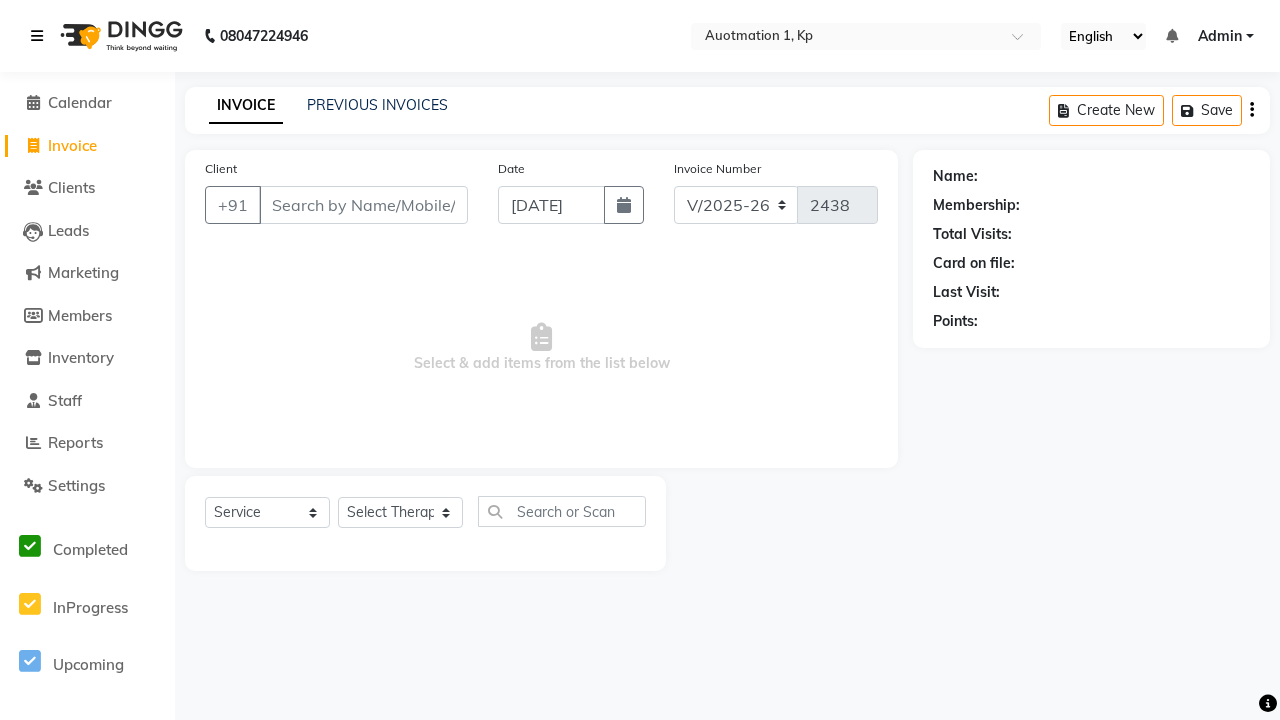 click at bounding box center [37, 36] 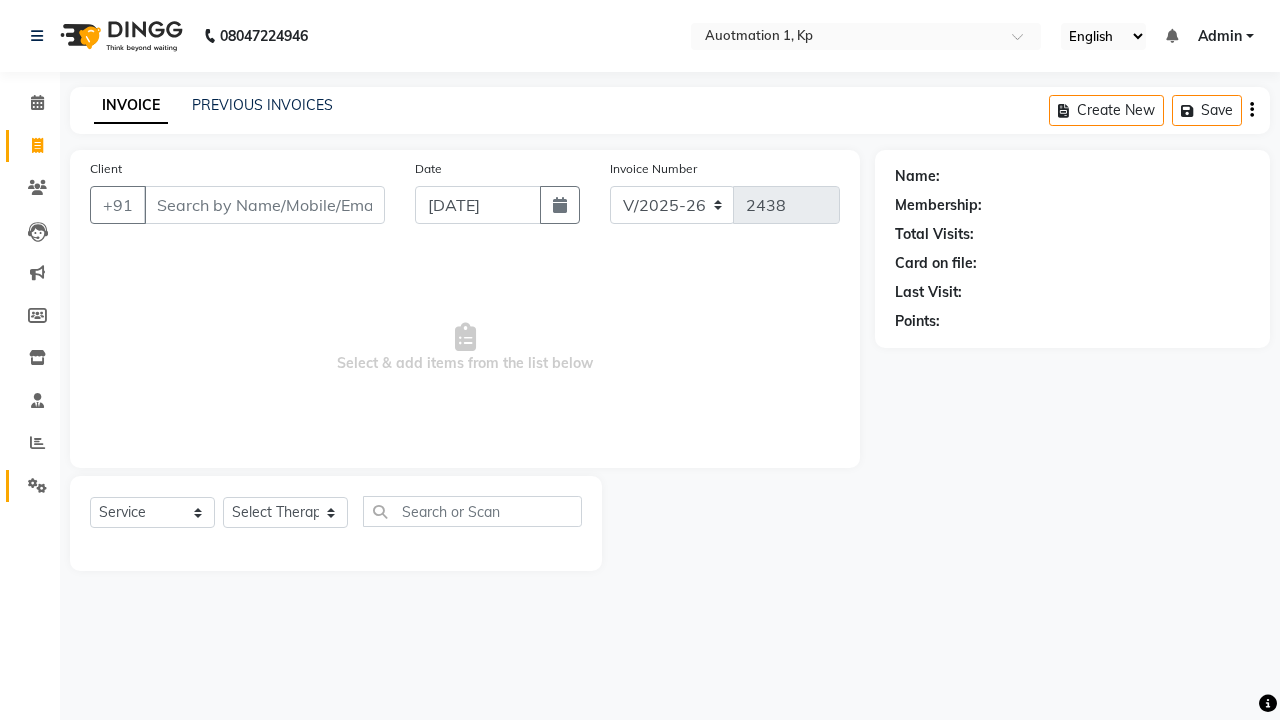 click 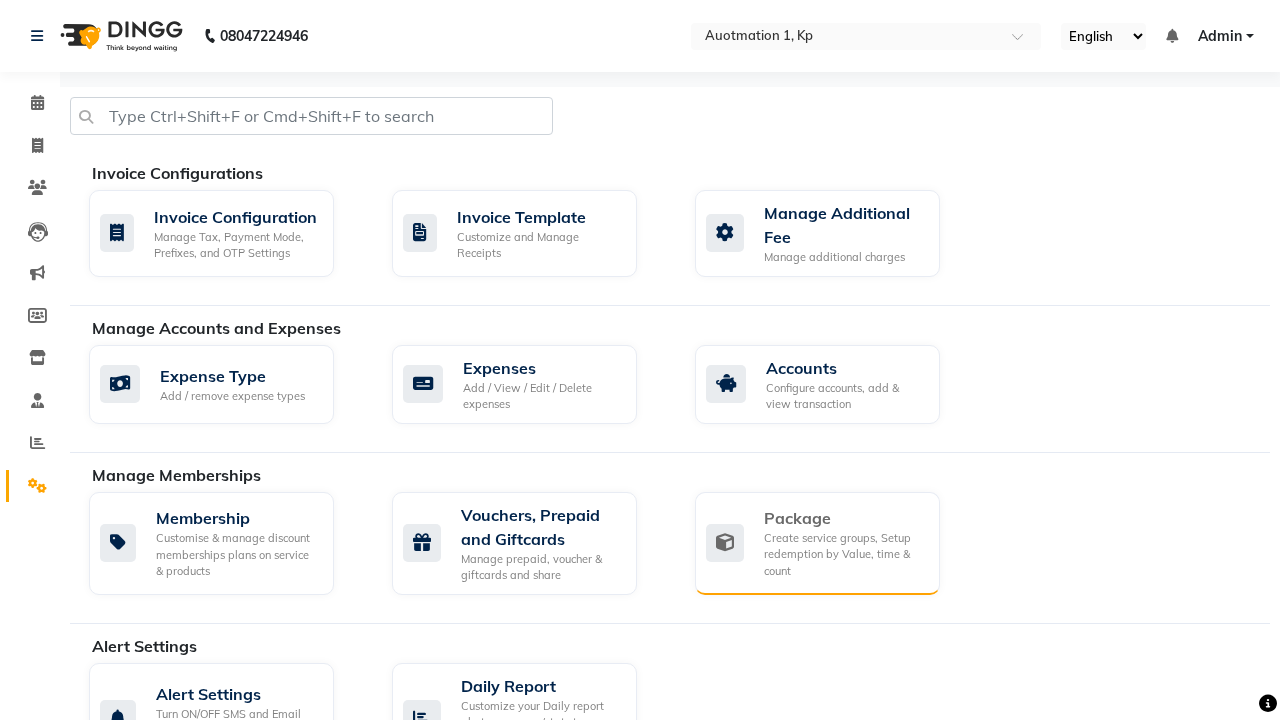 click on "Package" 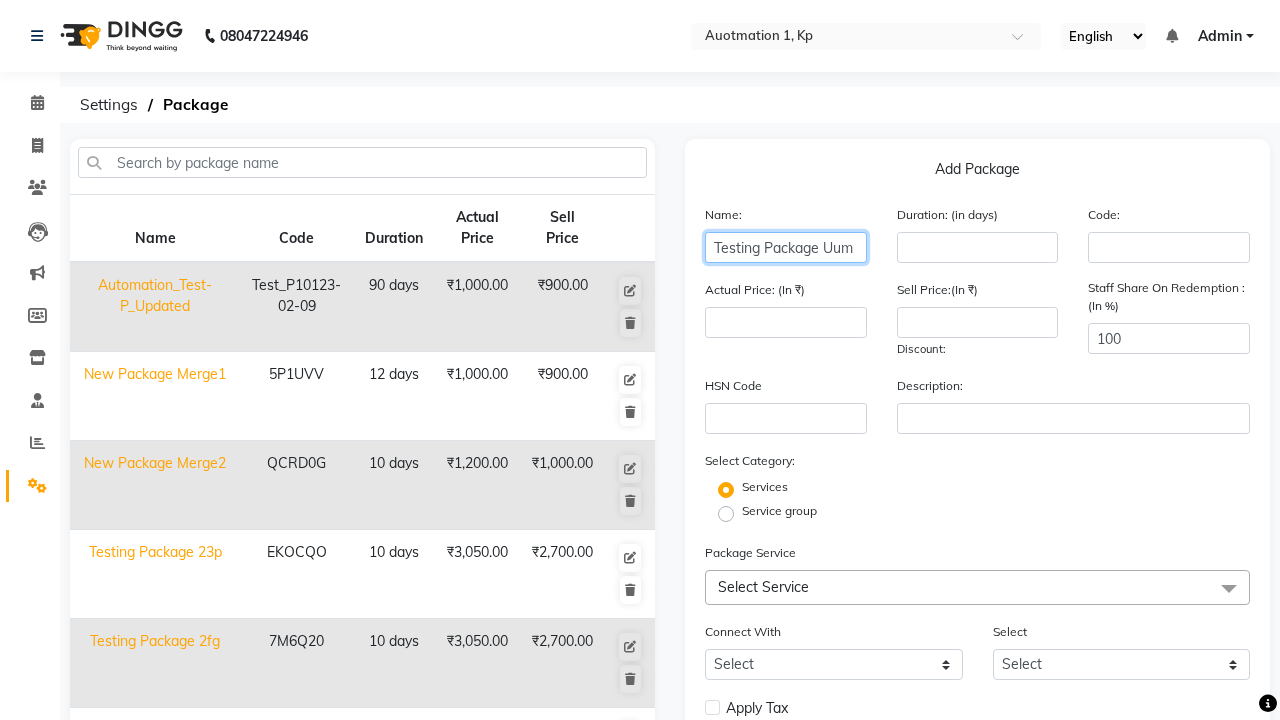 type on "Testing Package Uum" 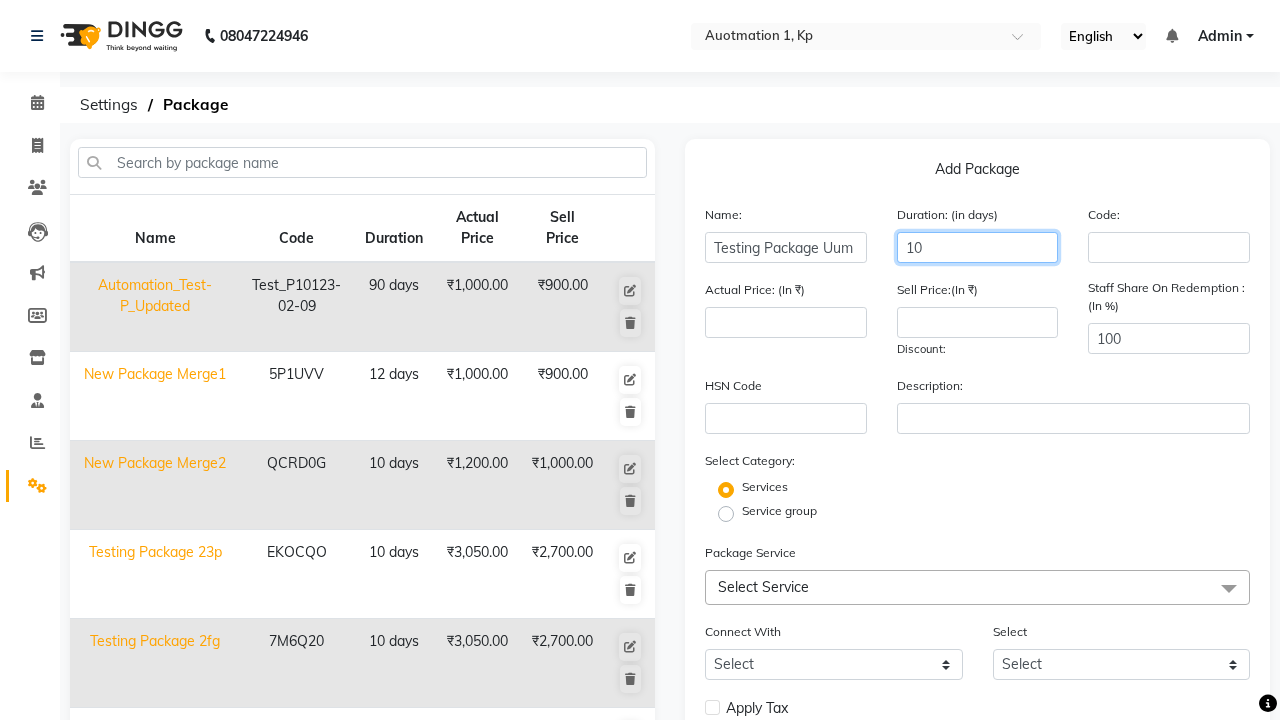 type on "10" 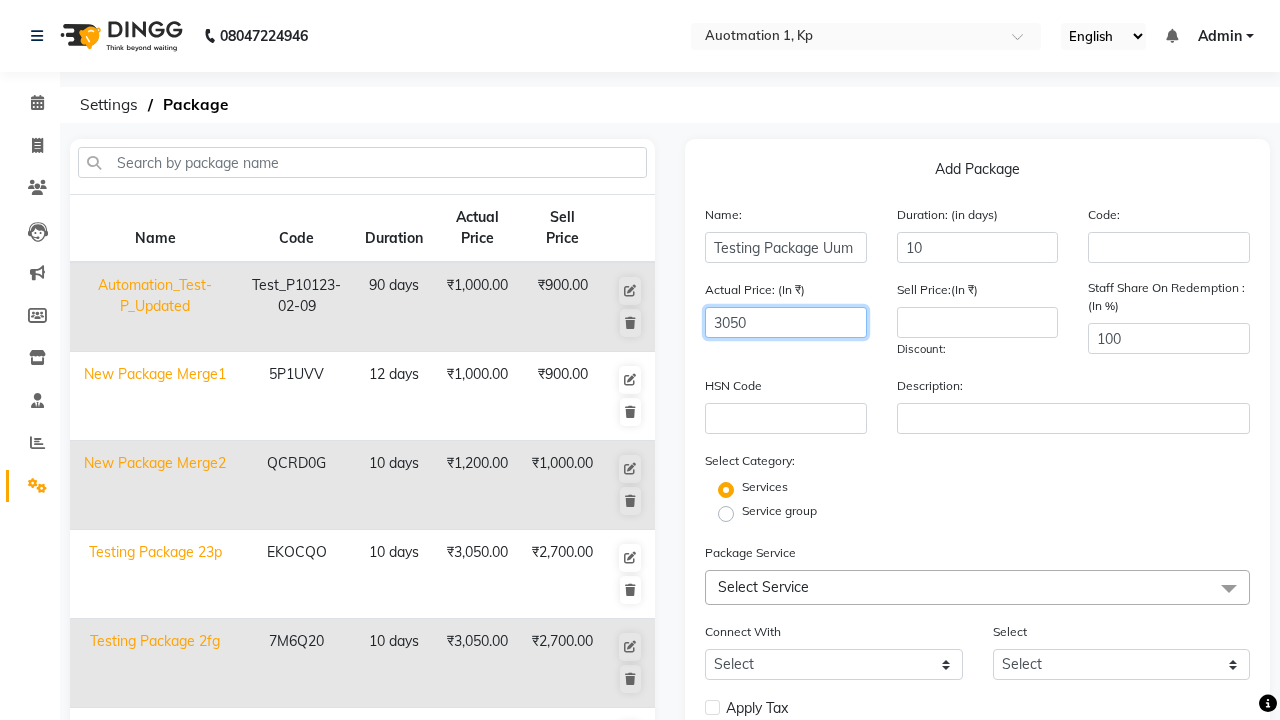 type on "3050" 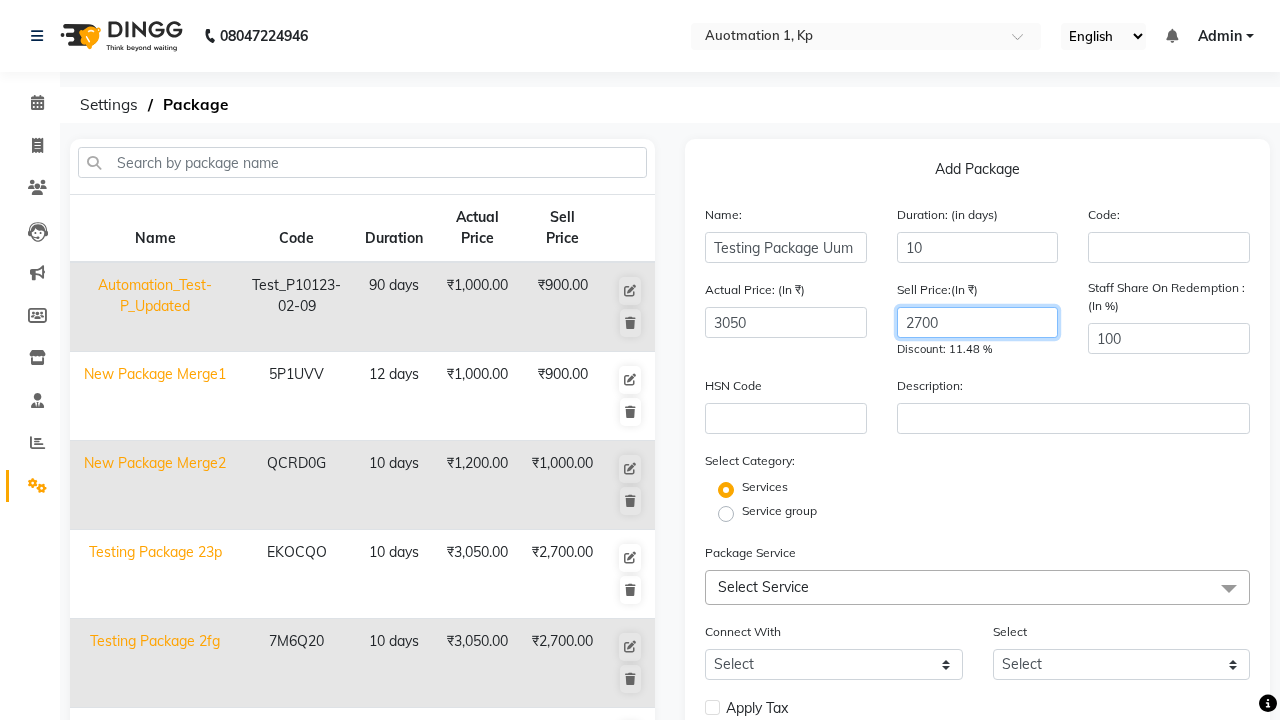 type on "2700" 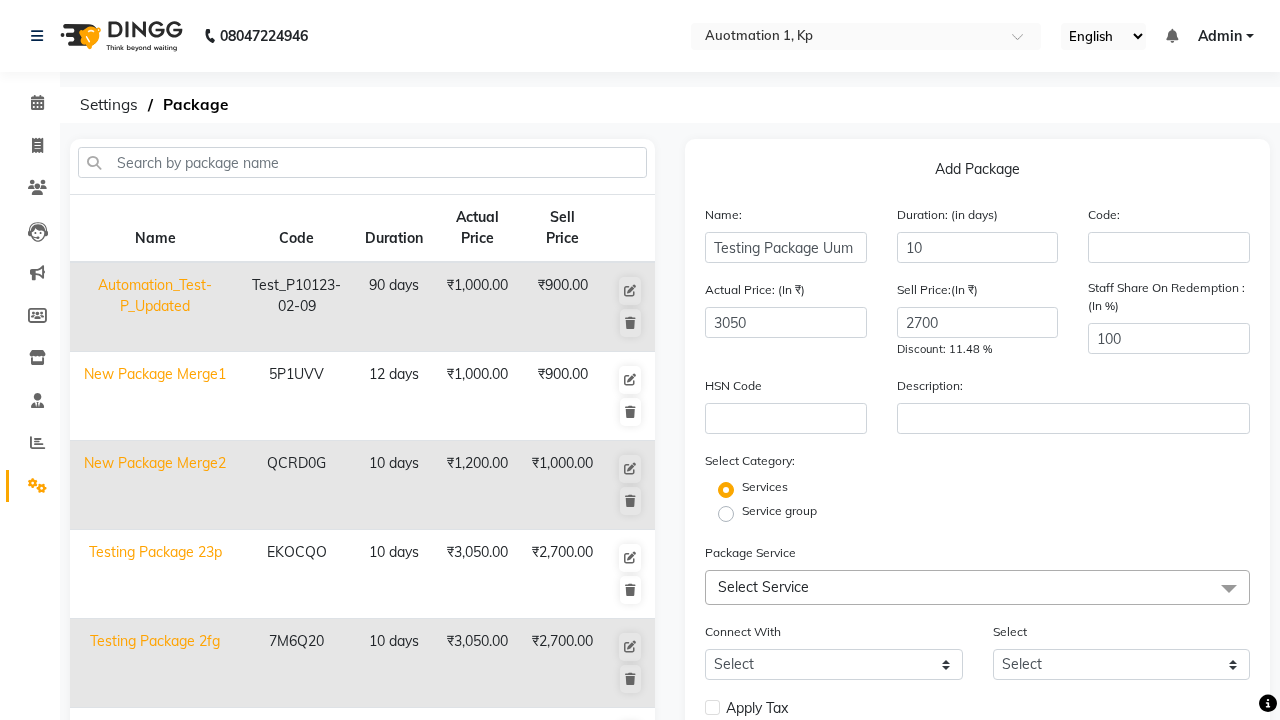click on "Select Service" 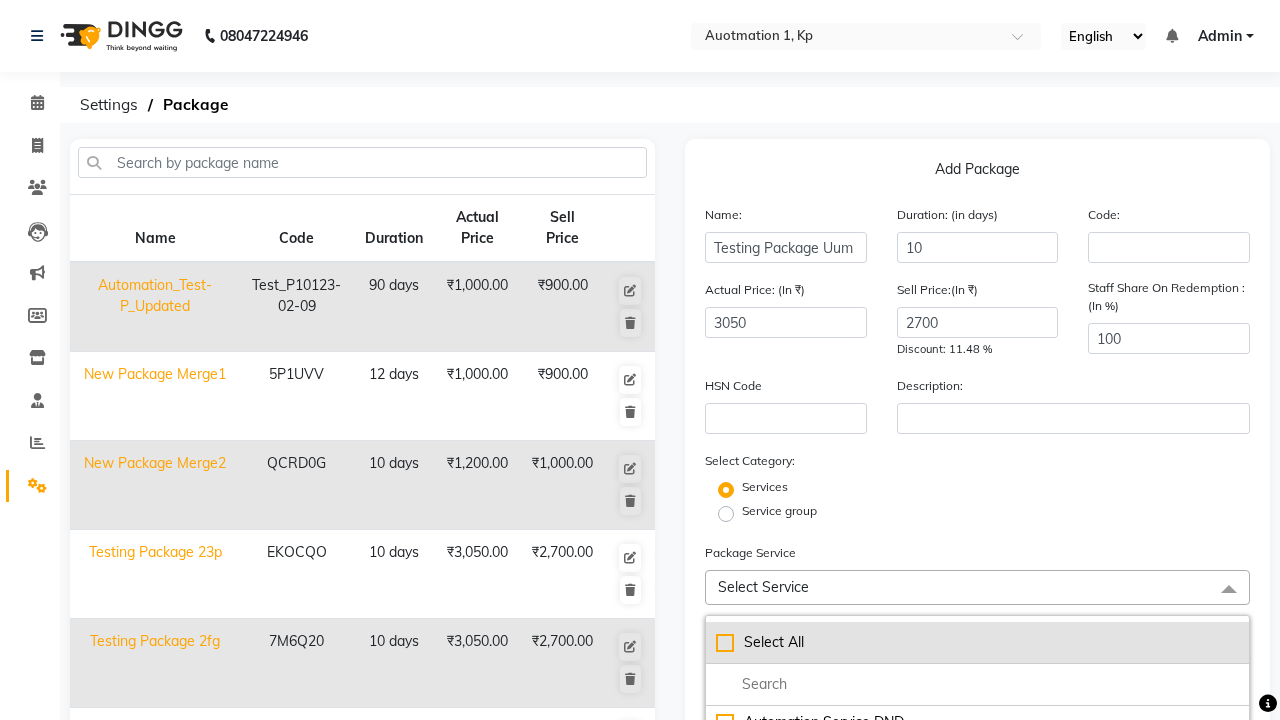 click on "Select All" 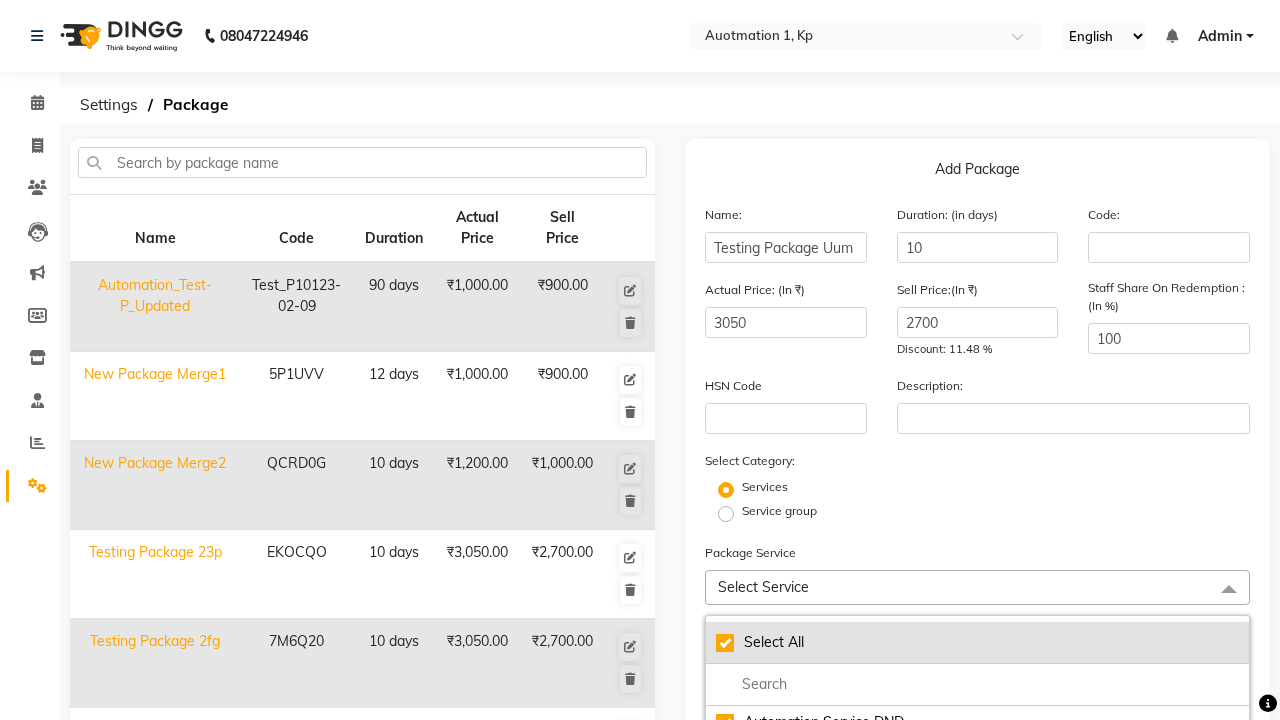 checkbox on "true" 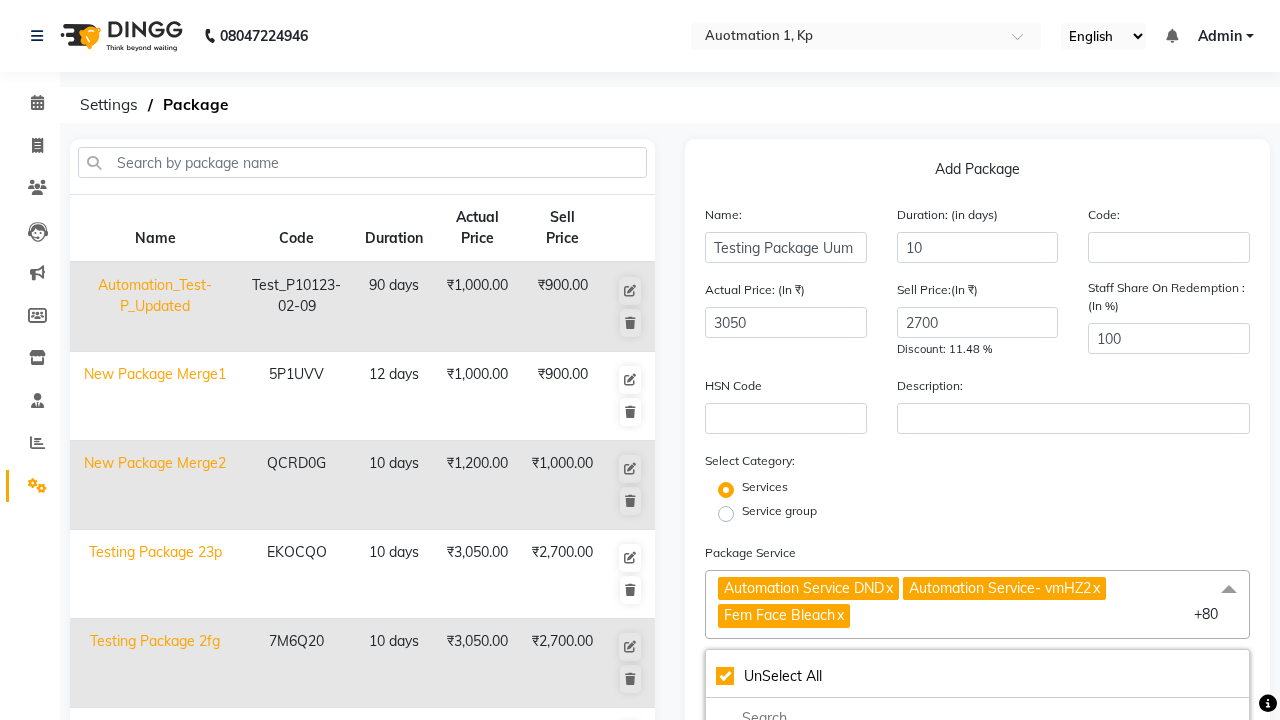click on "Automation Service DND" 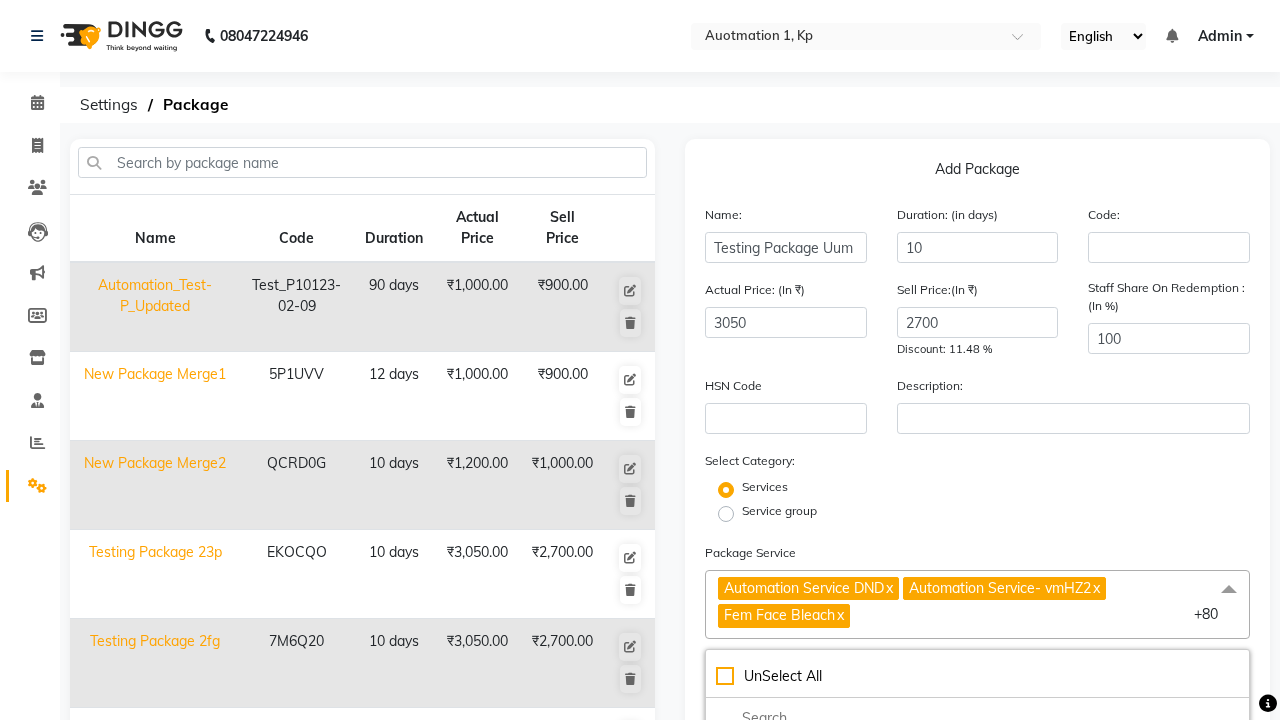 checkbox on "false" 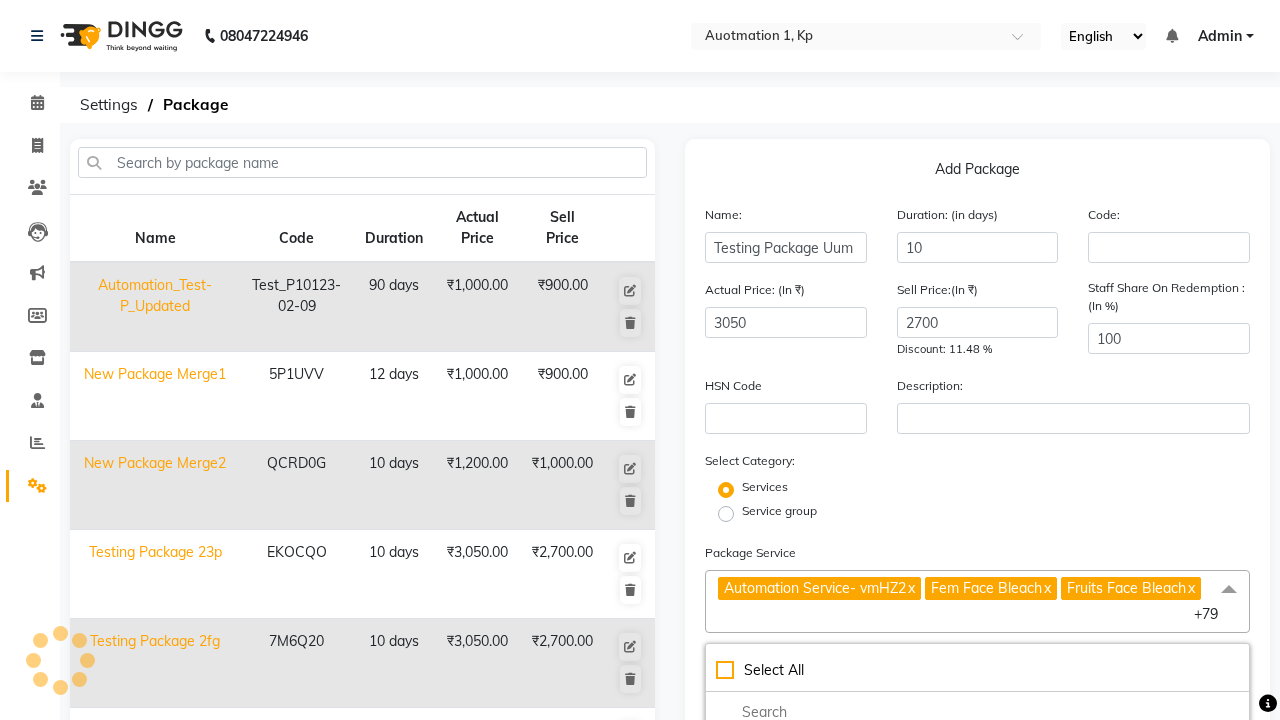 scroll, scrollTop: 396, scrollLeft: 0, axis: vertical 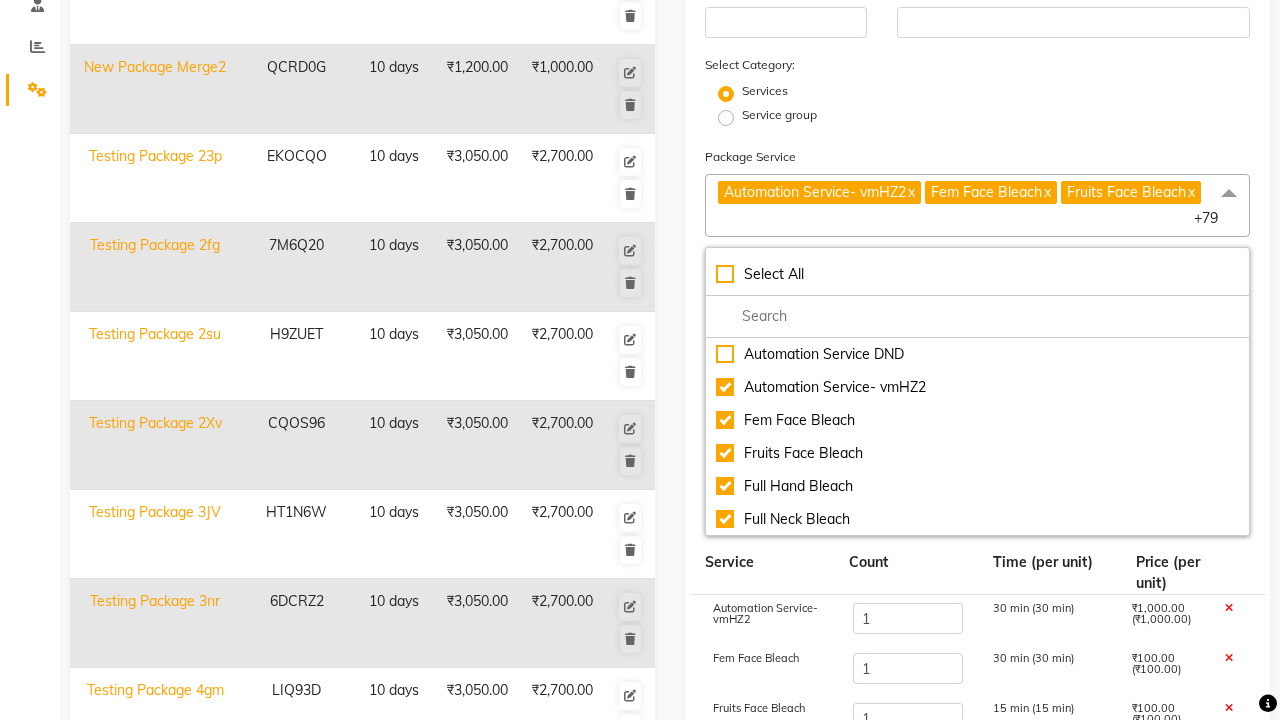 click on "Save" 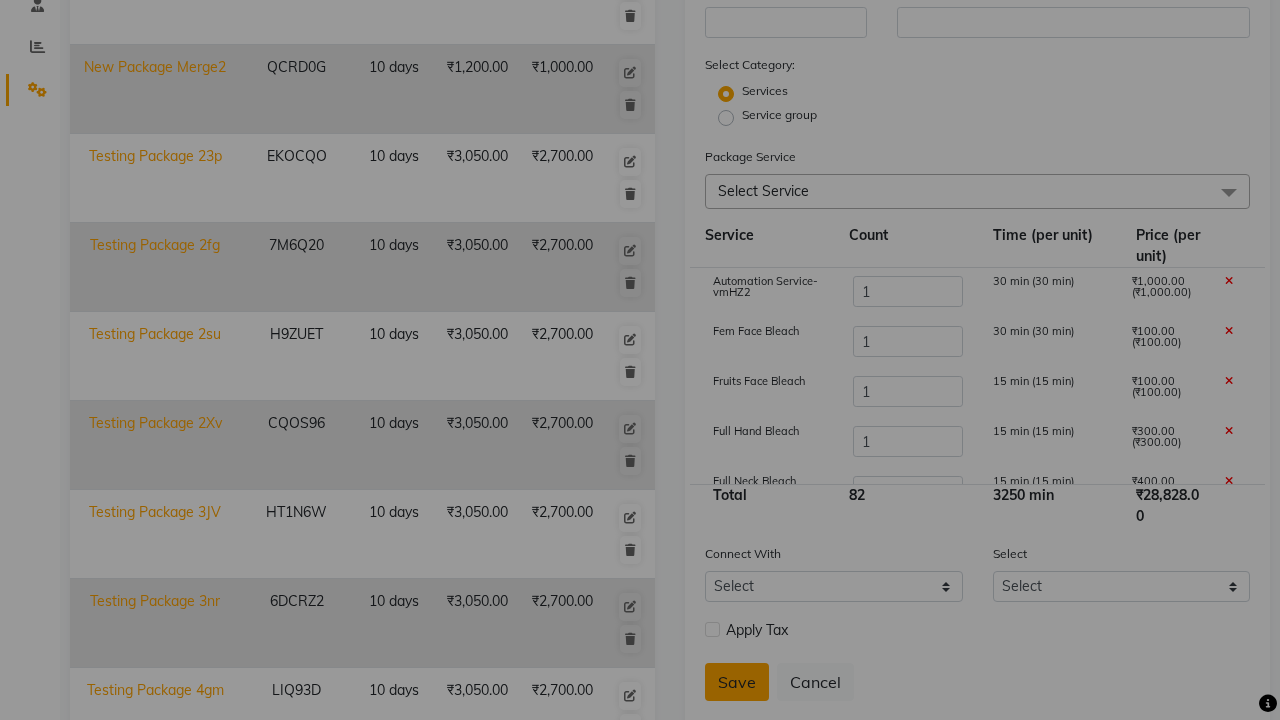 scroll, scrollTop: 527, scrollLeft: 0, axis: vertical 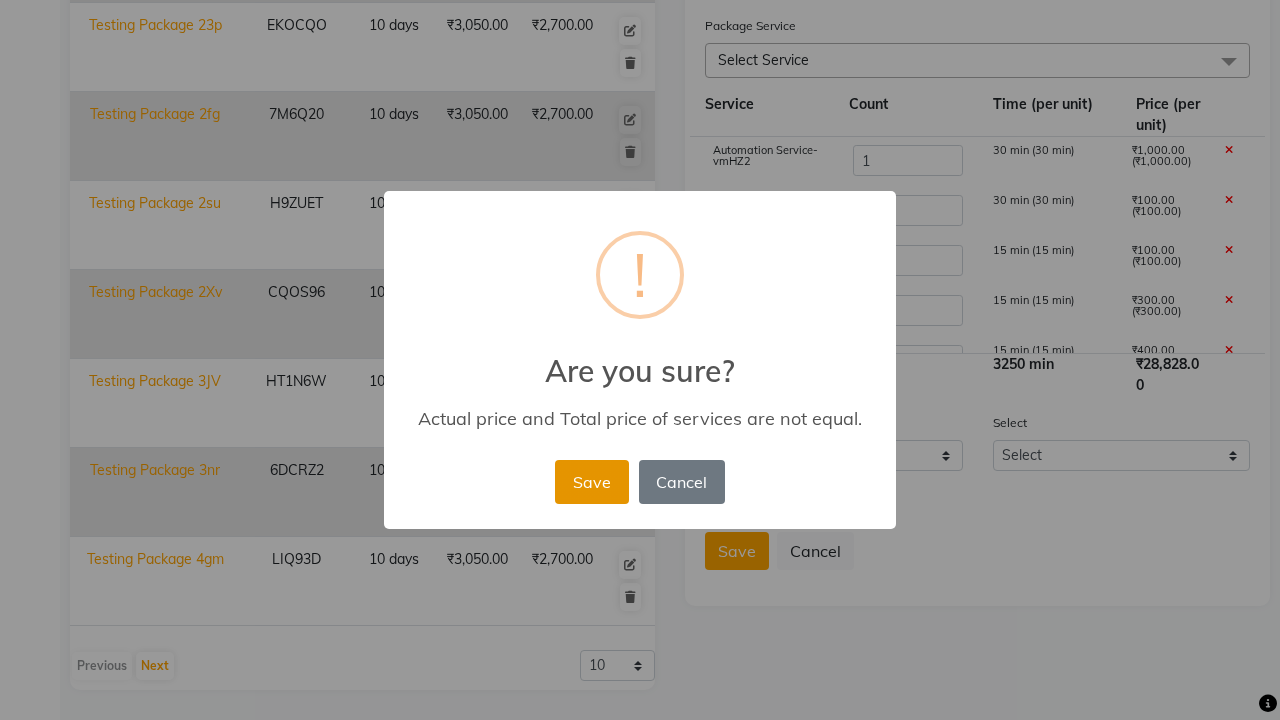 click on "Save" at bounding box center (591, 482) 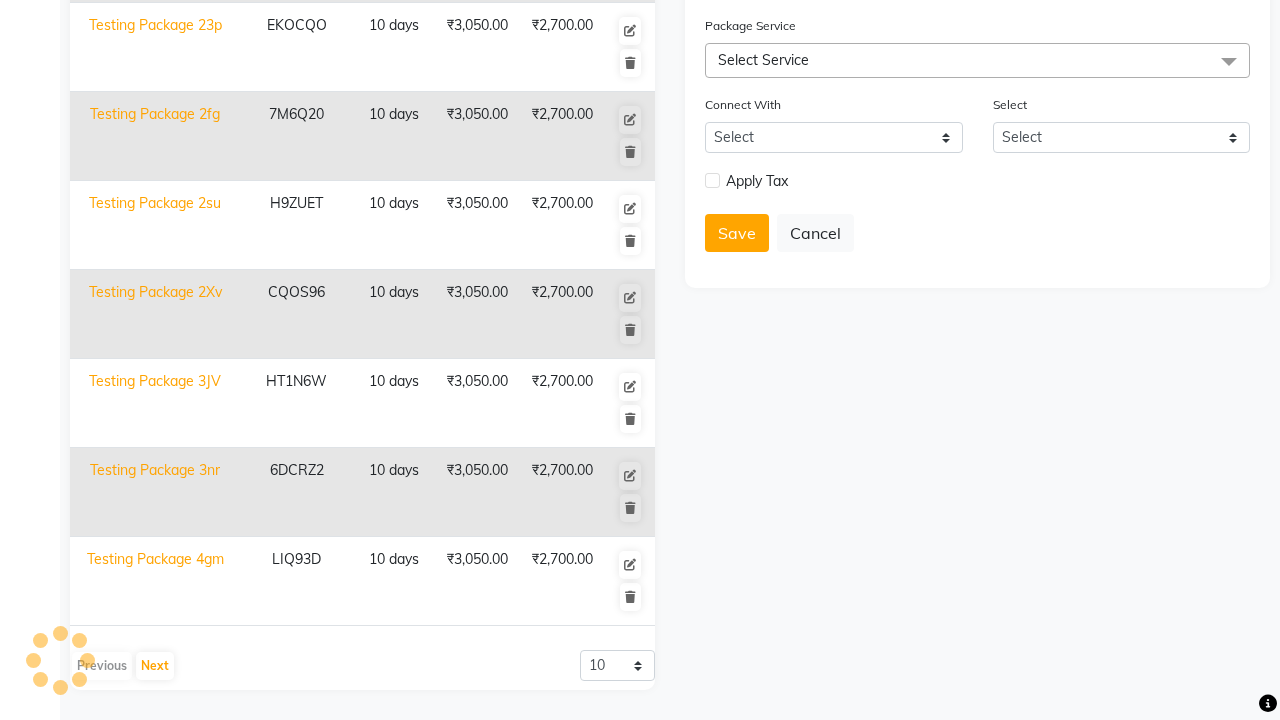type 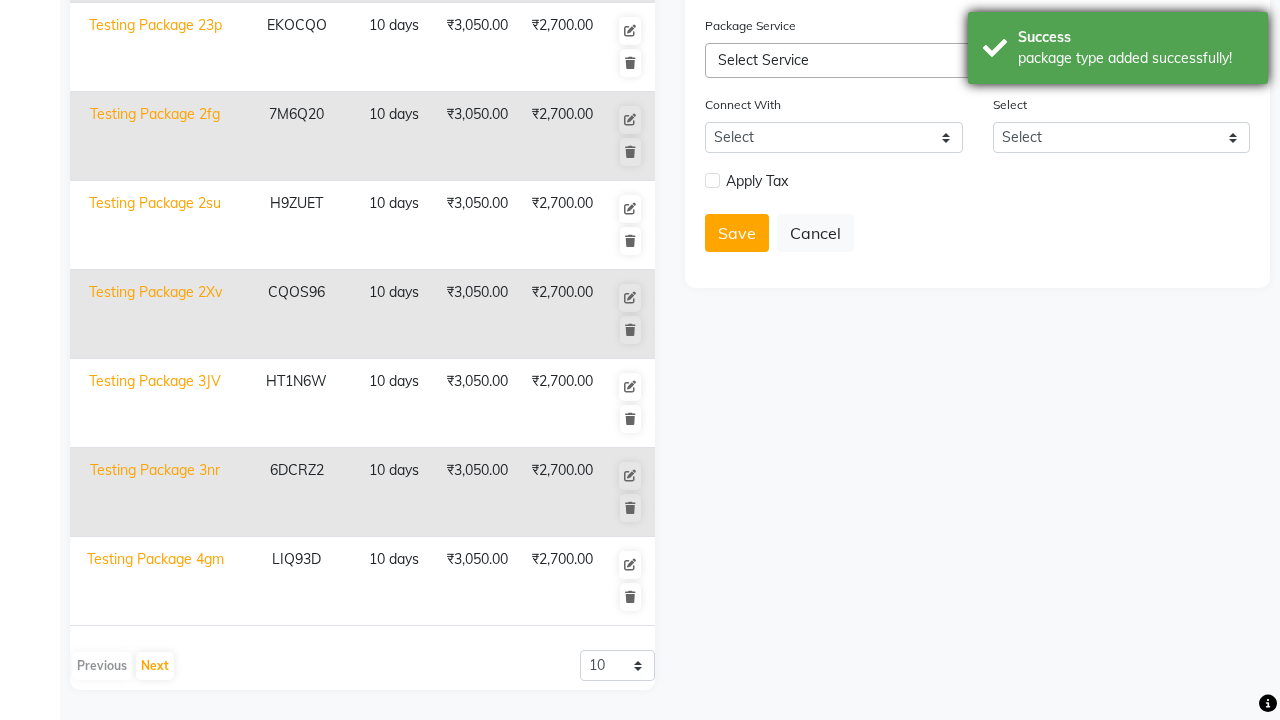 click on "package type added successfully!" at bounding box center (1135, 58) 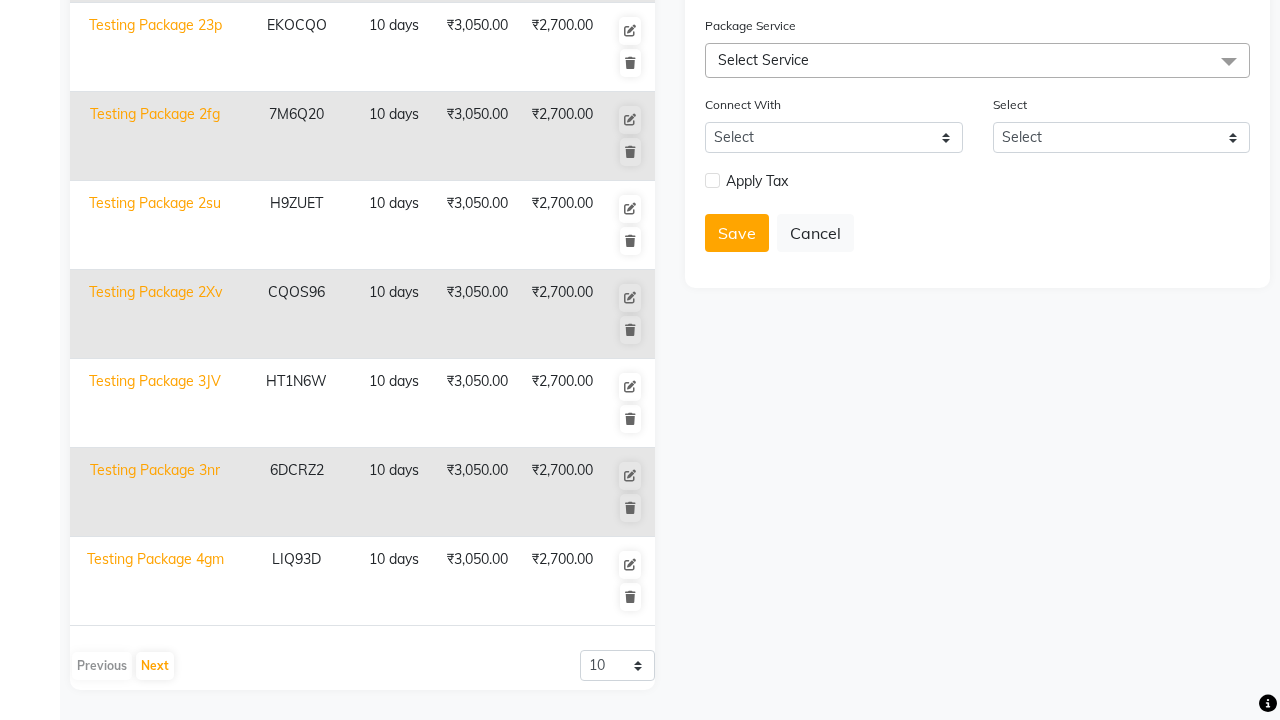 click at bounding box center [37, -491] 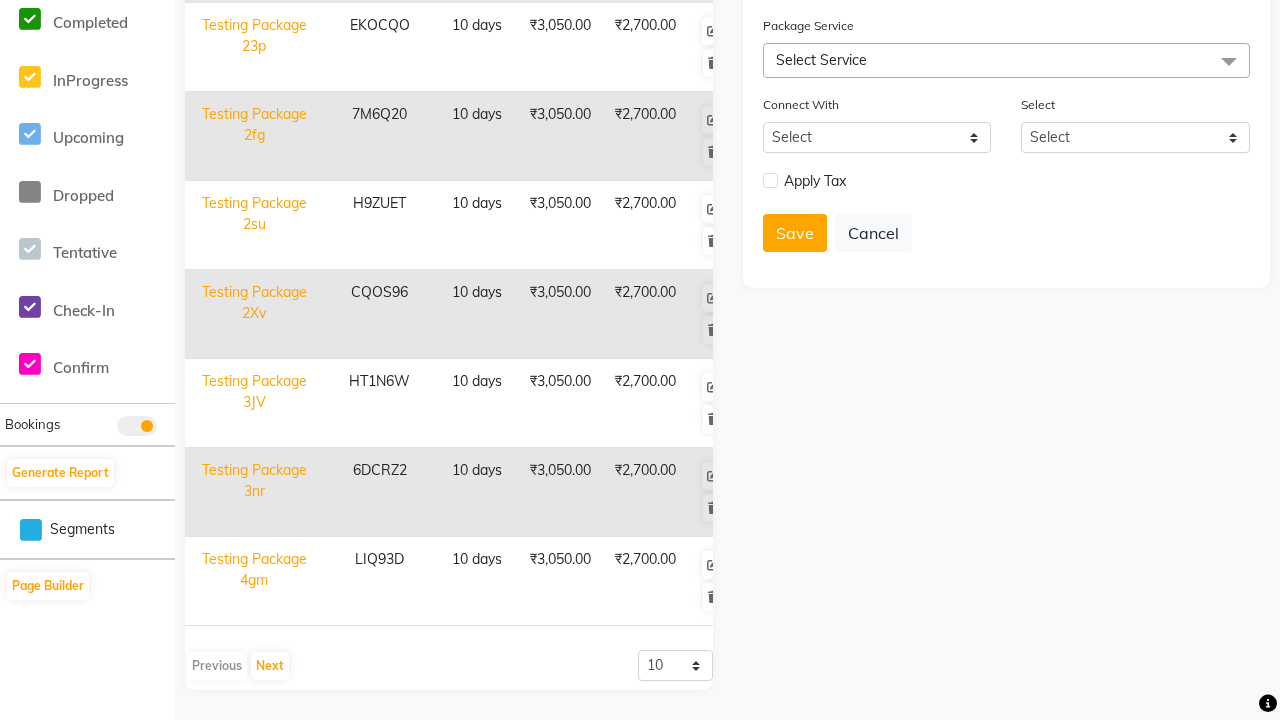 scroll, scrollTop: 0, scrollLeft: 0, axis: both 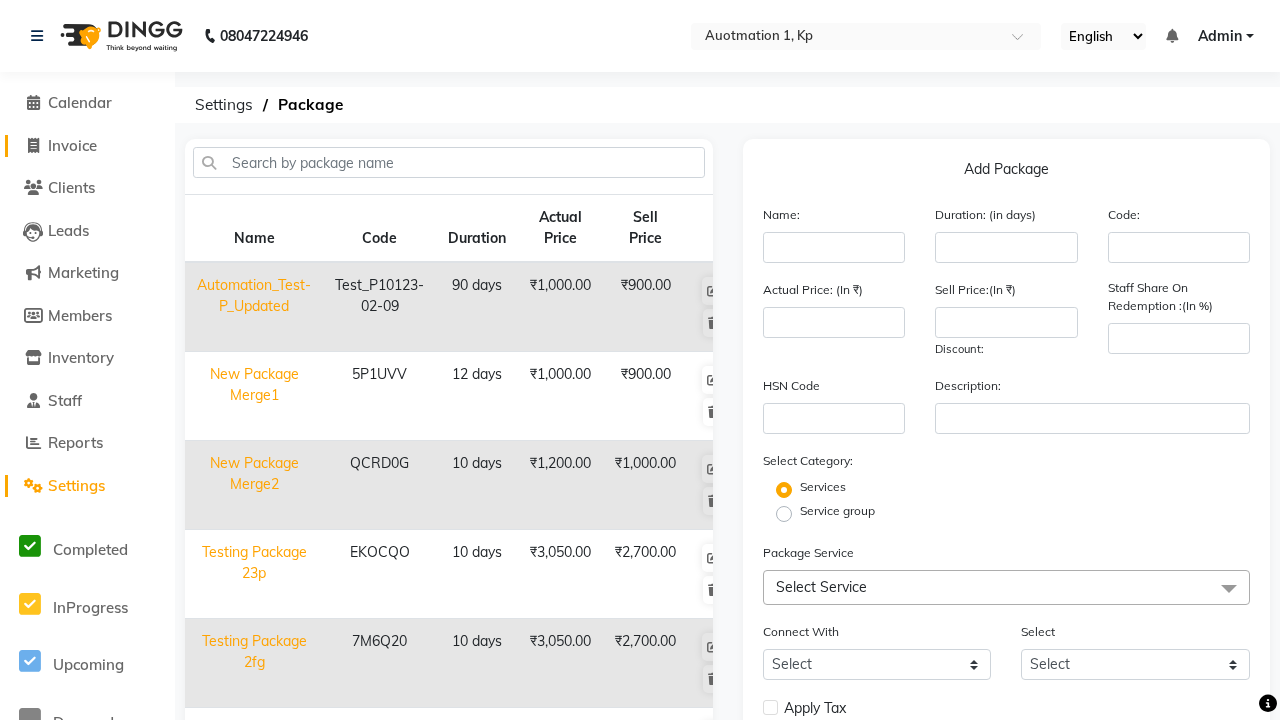 click on "Invoice" 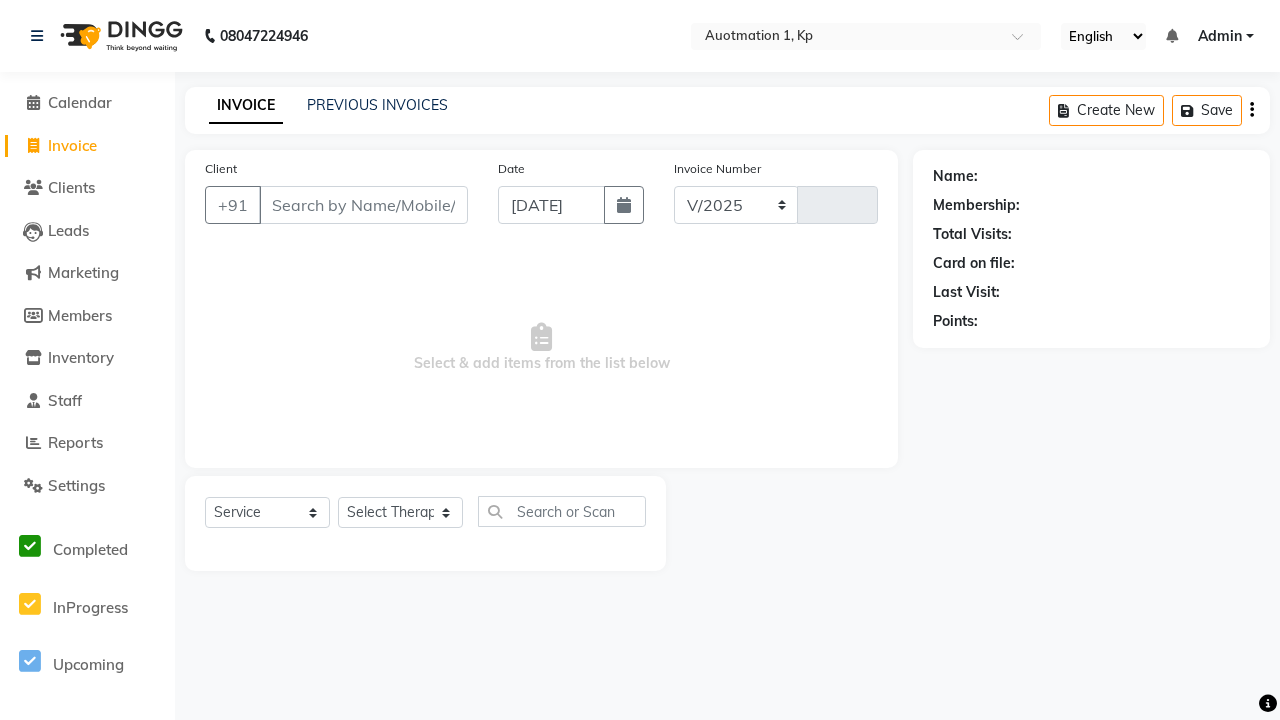 select on "150" 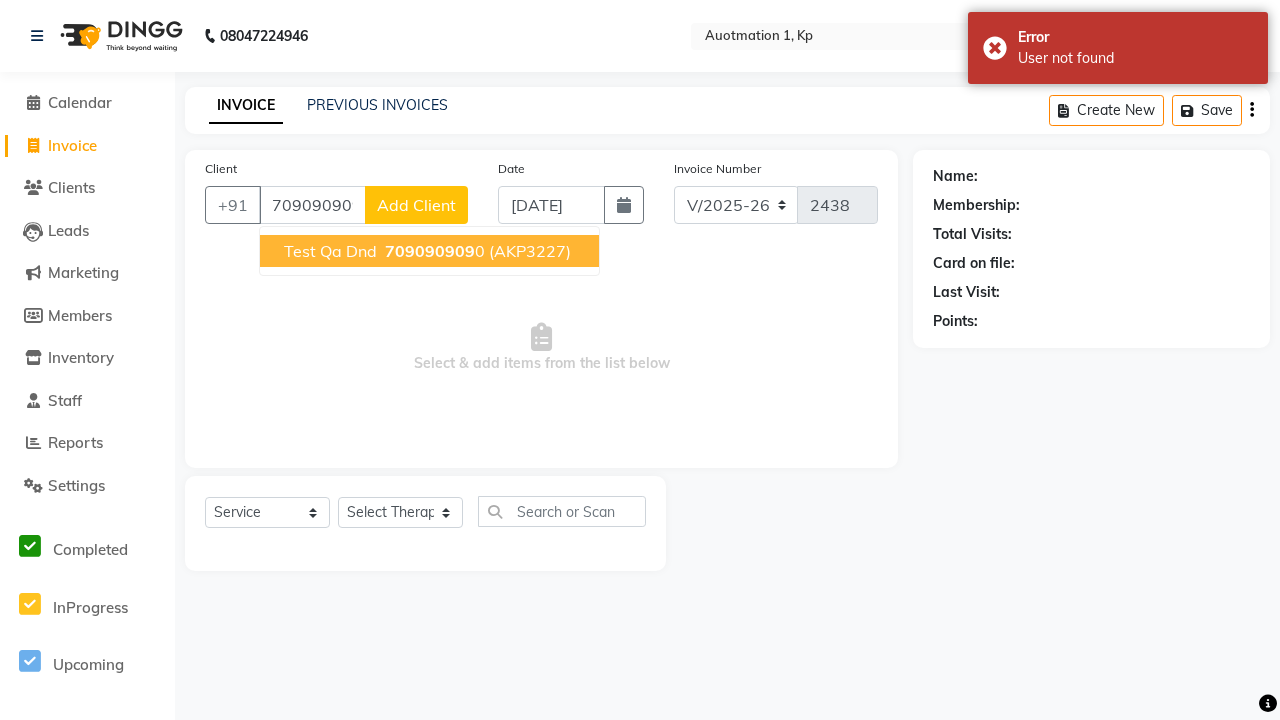 click on "709090909" at bounding box center [430, 251] 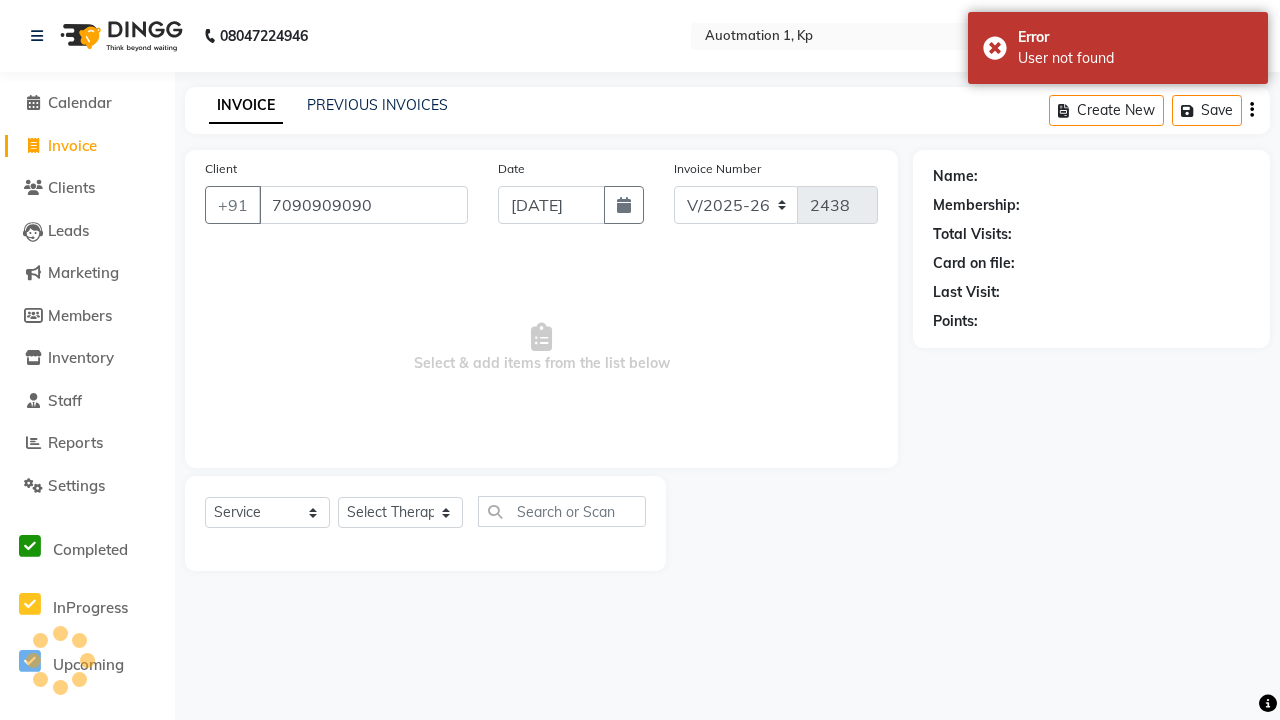 type on "7090909090" 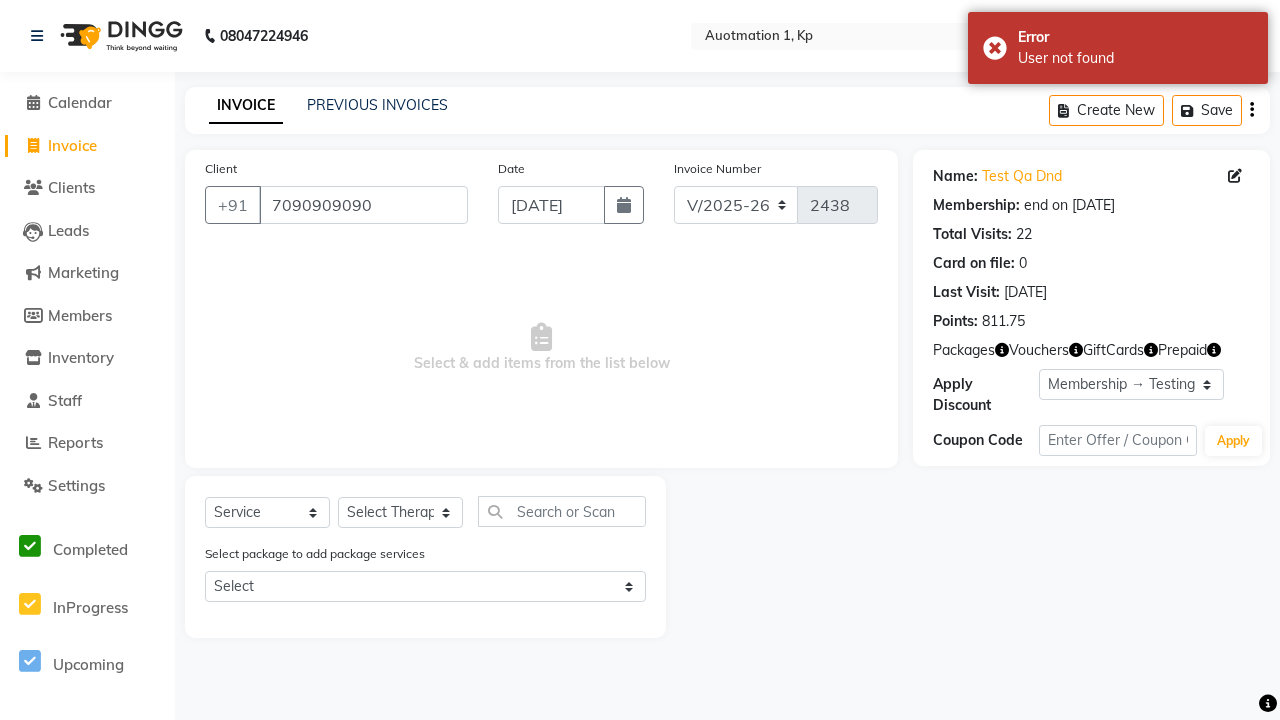 select on "0:" 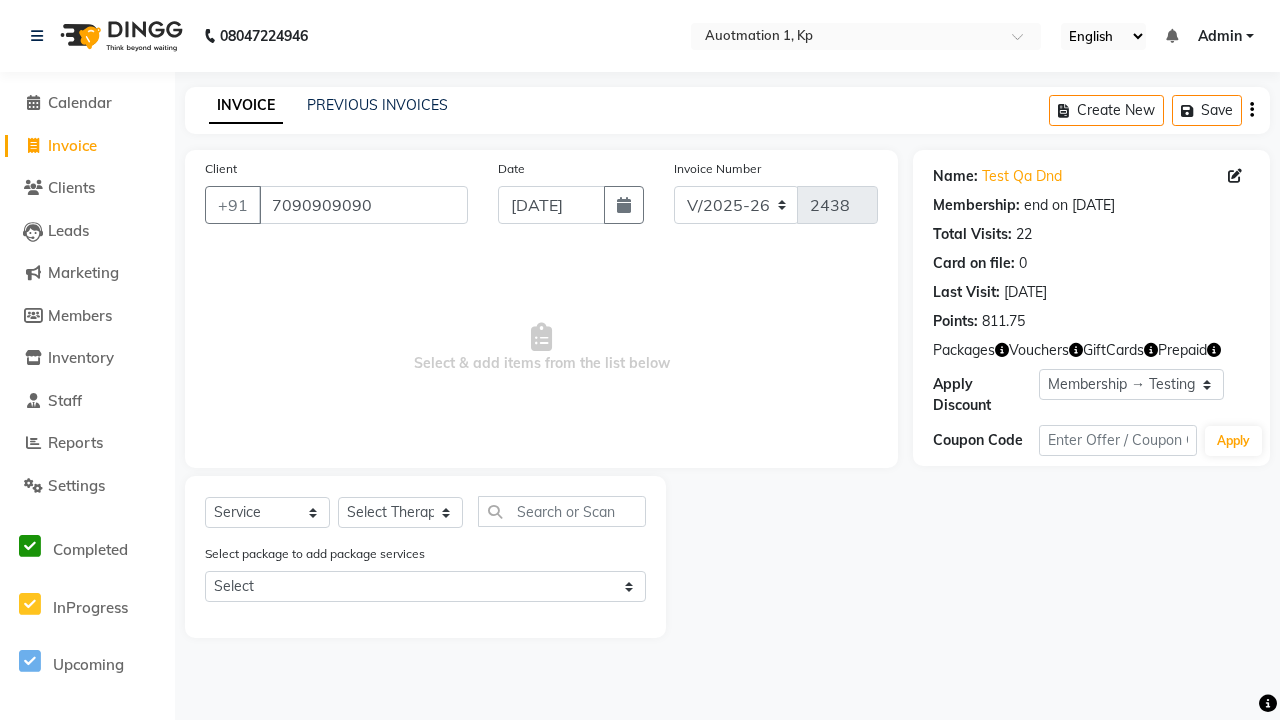 select on "package" 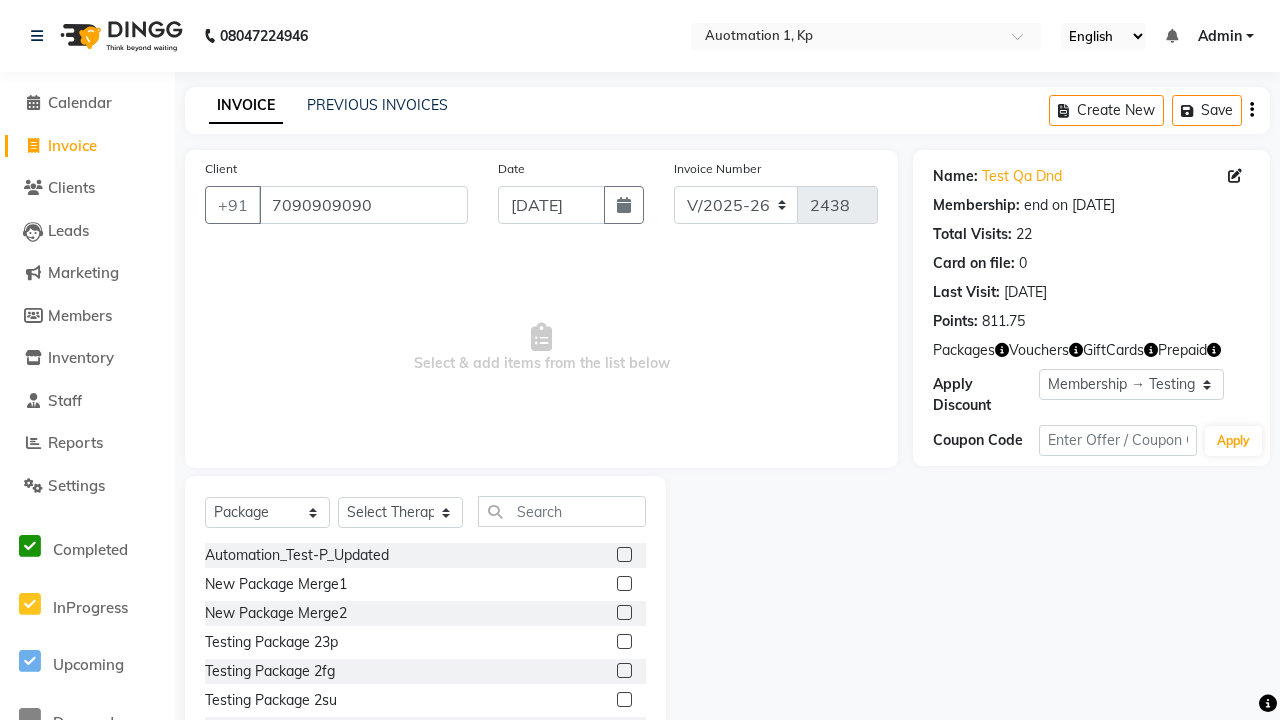select on "5421" 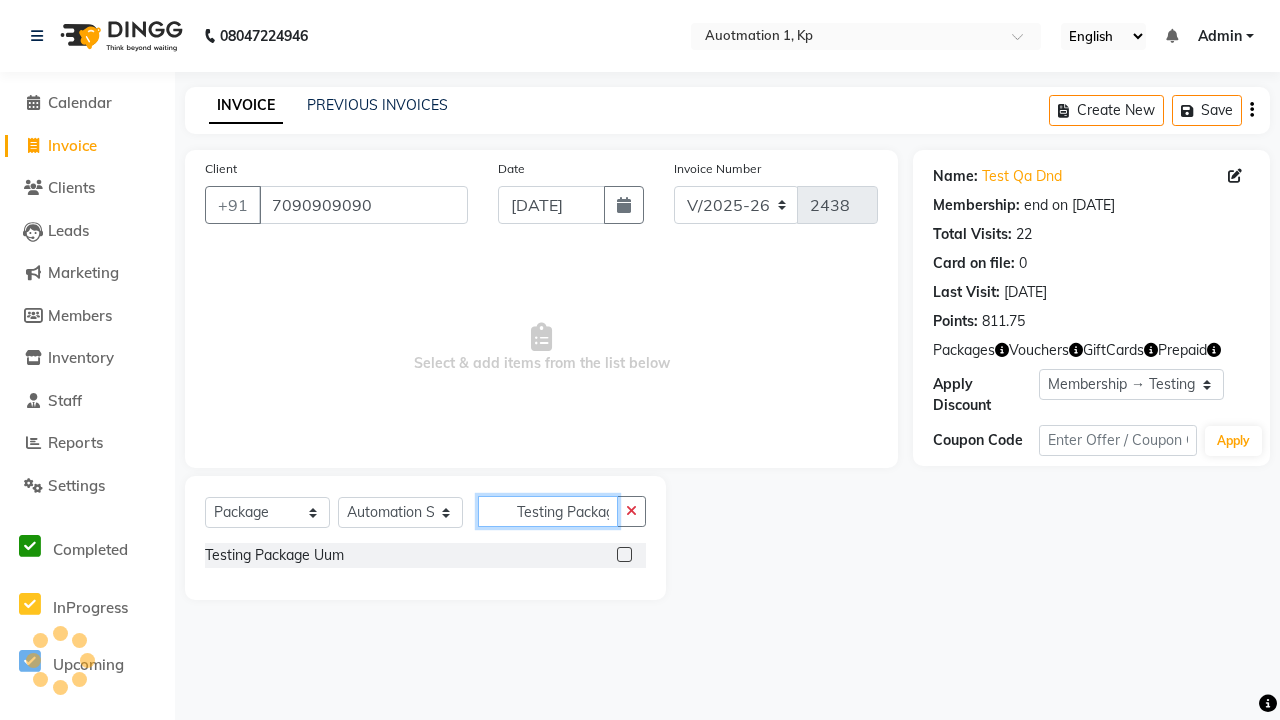 scroll, scrollTop: 0, scrollLeft: 19, axis: horizontal 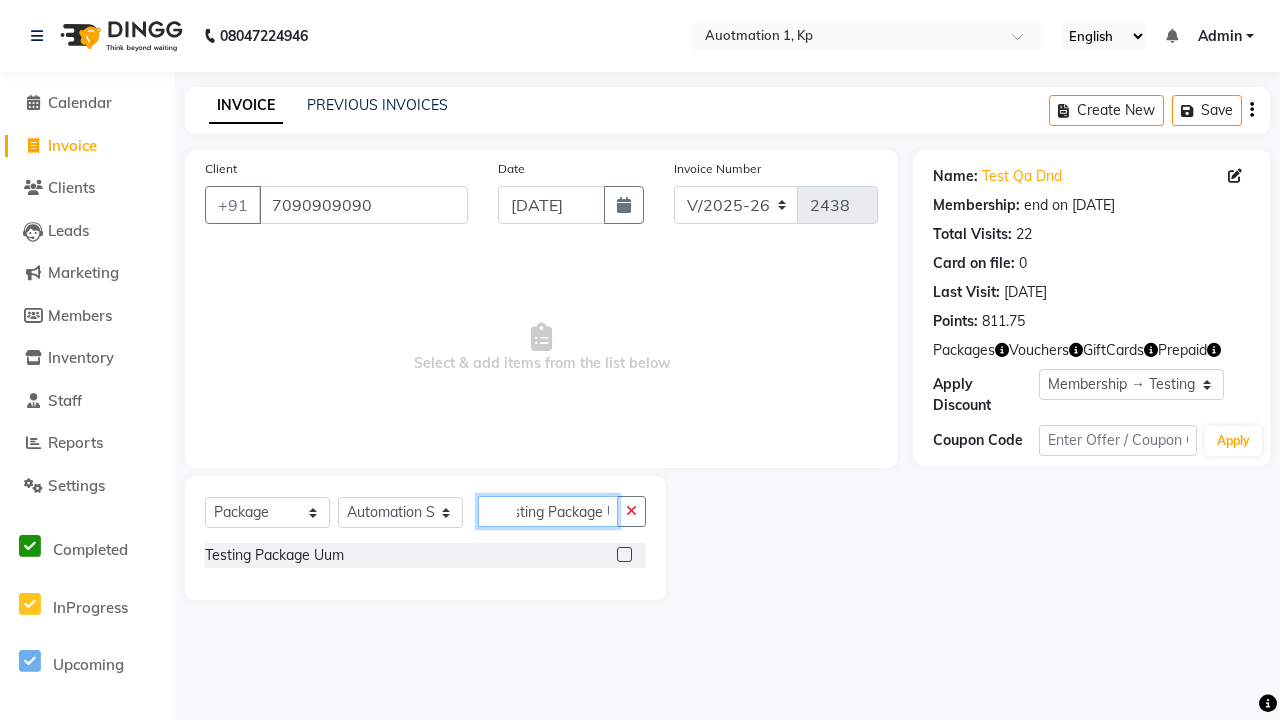 type on "Testing Package Uum" 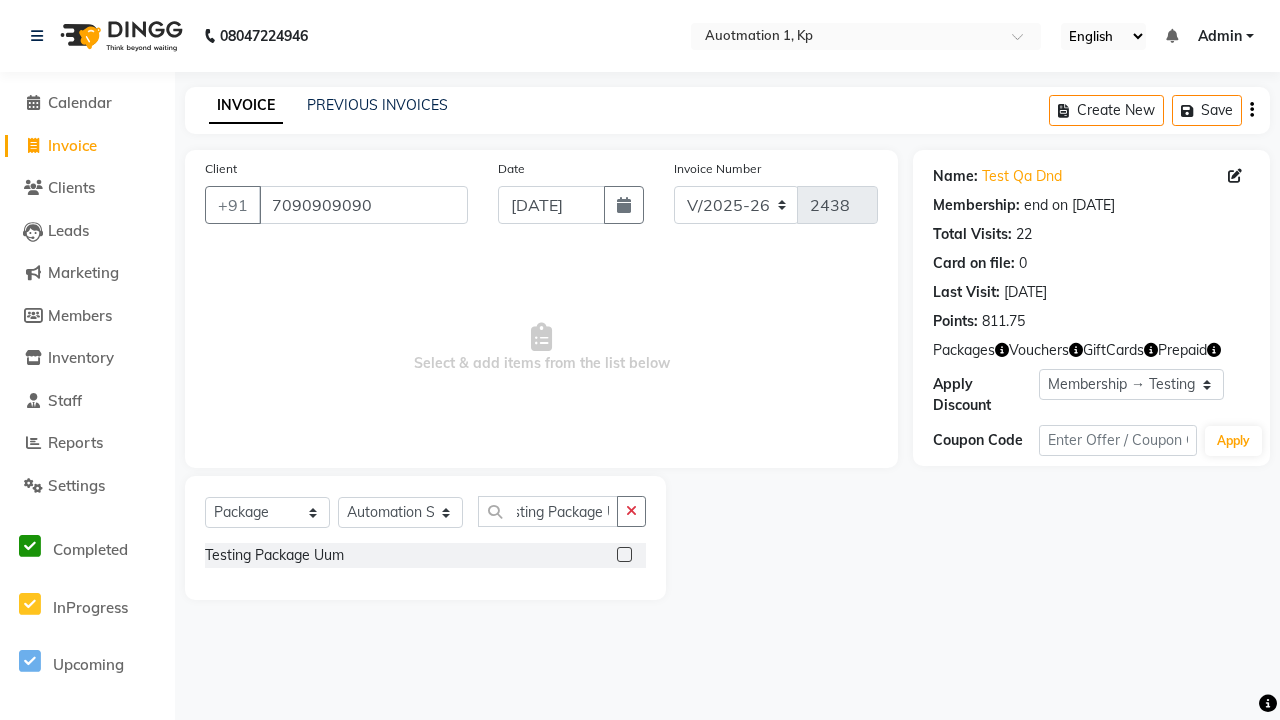 click 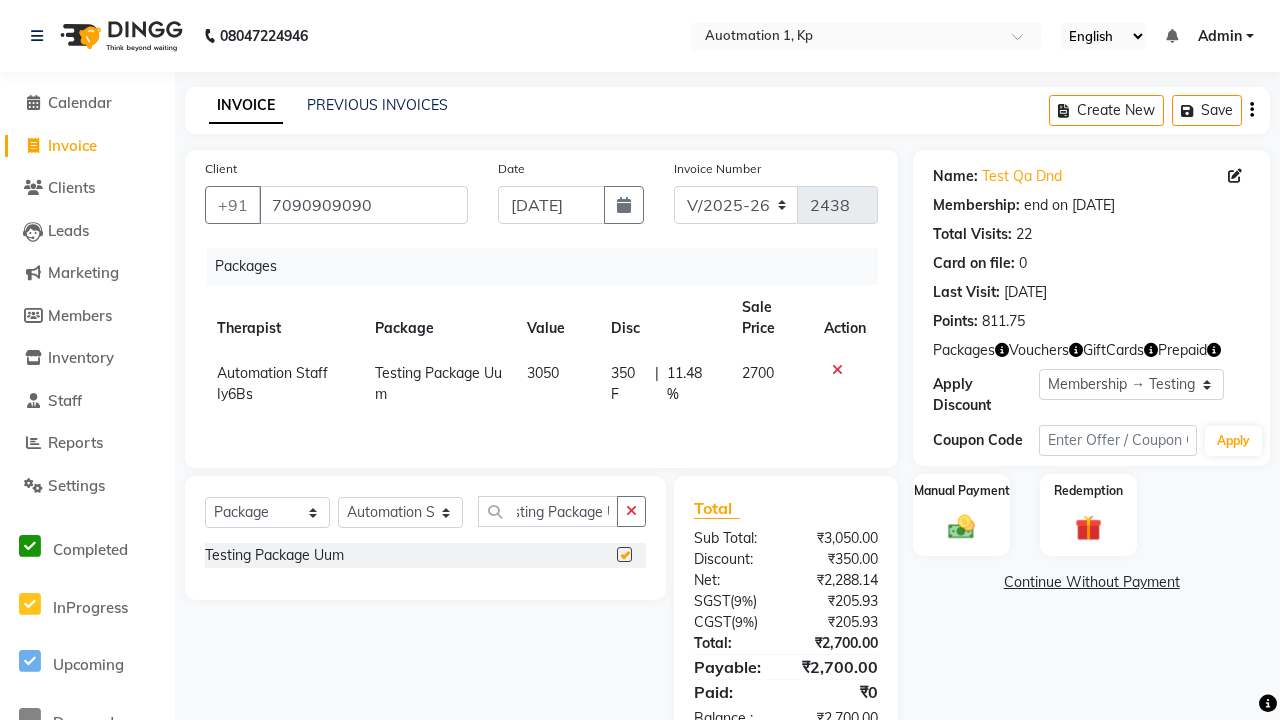 checkbox on "false" 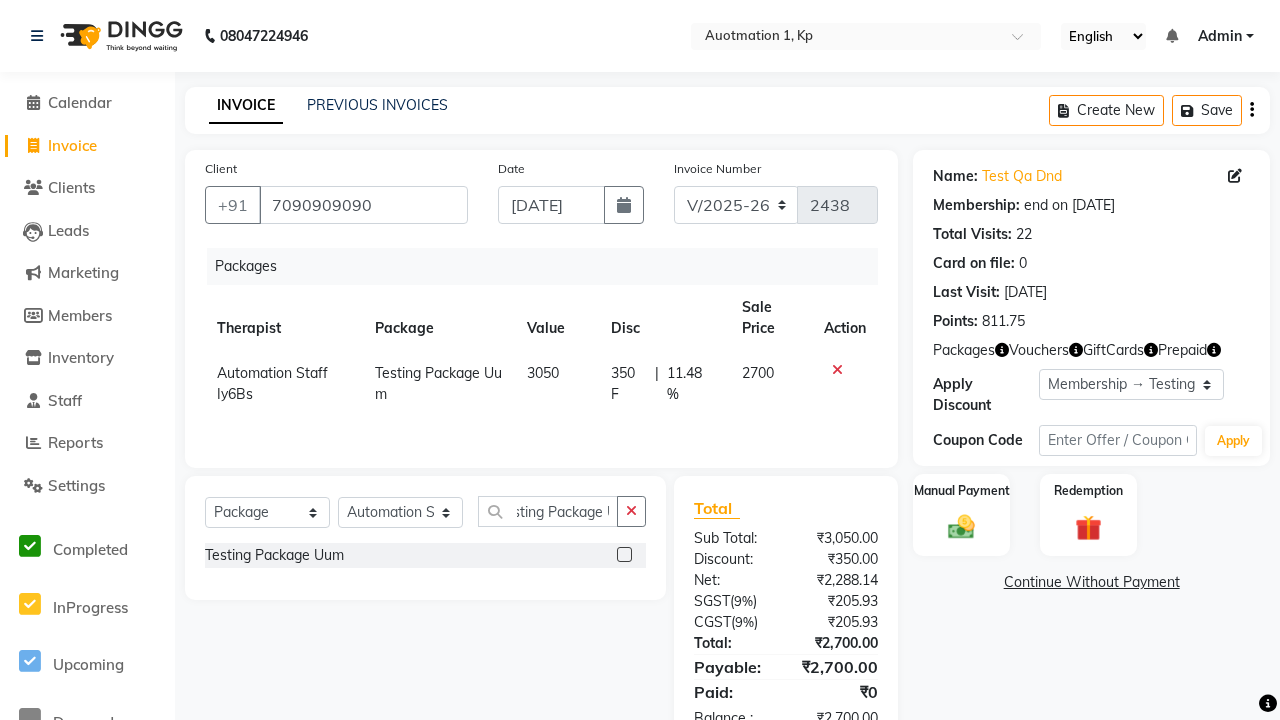 scroll, scrollTop: 0, scrollLeft: 0, axis: both 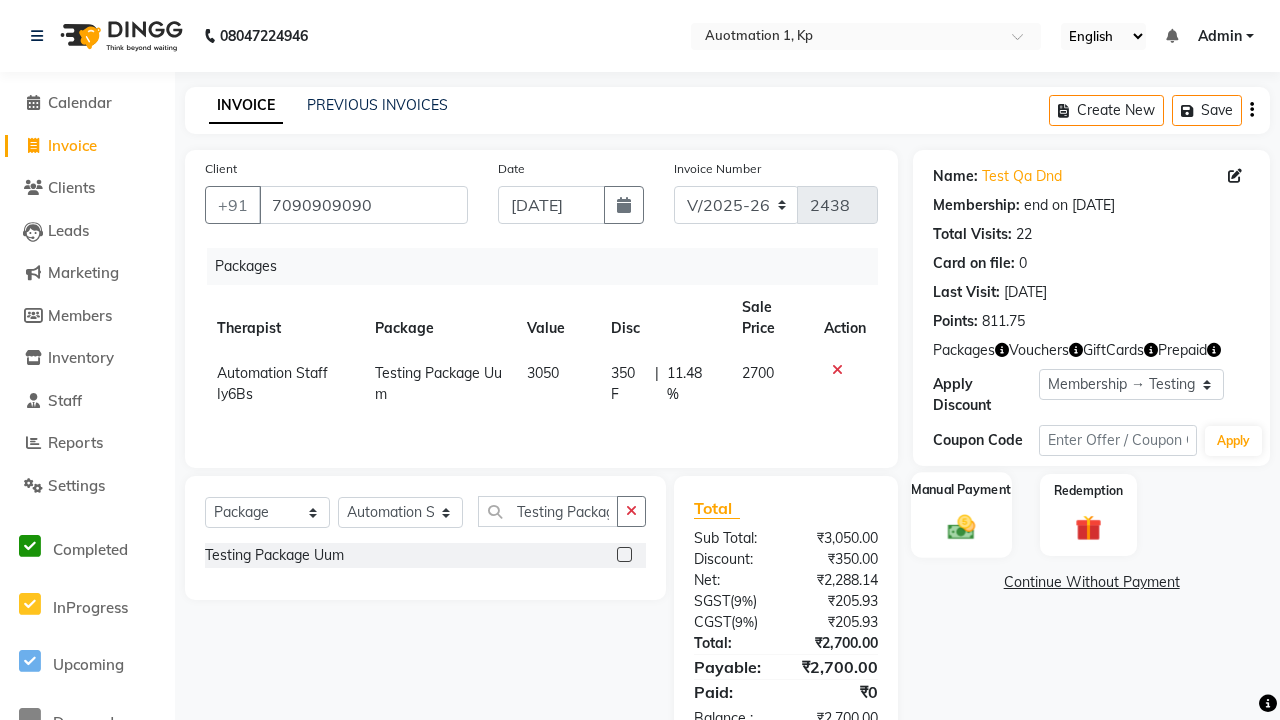 click 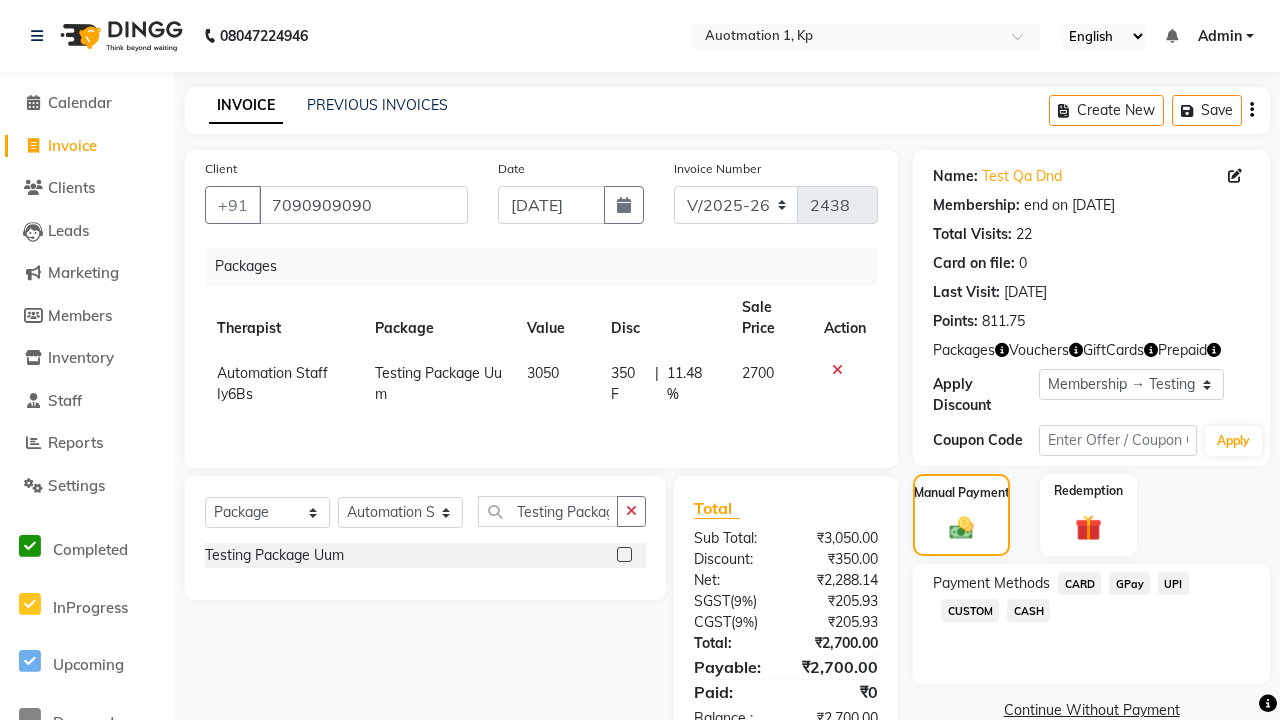 click on "CARD" 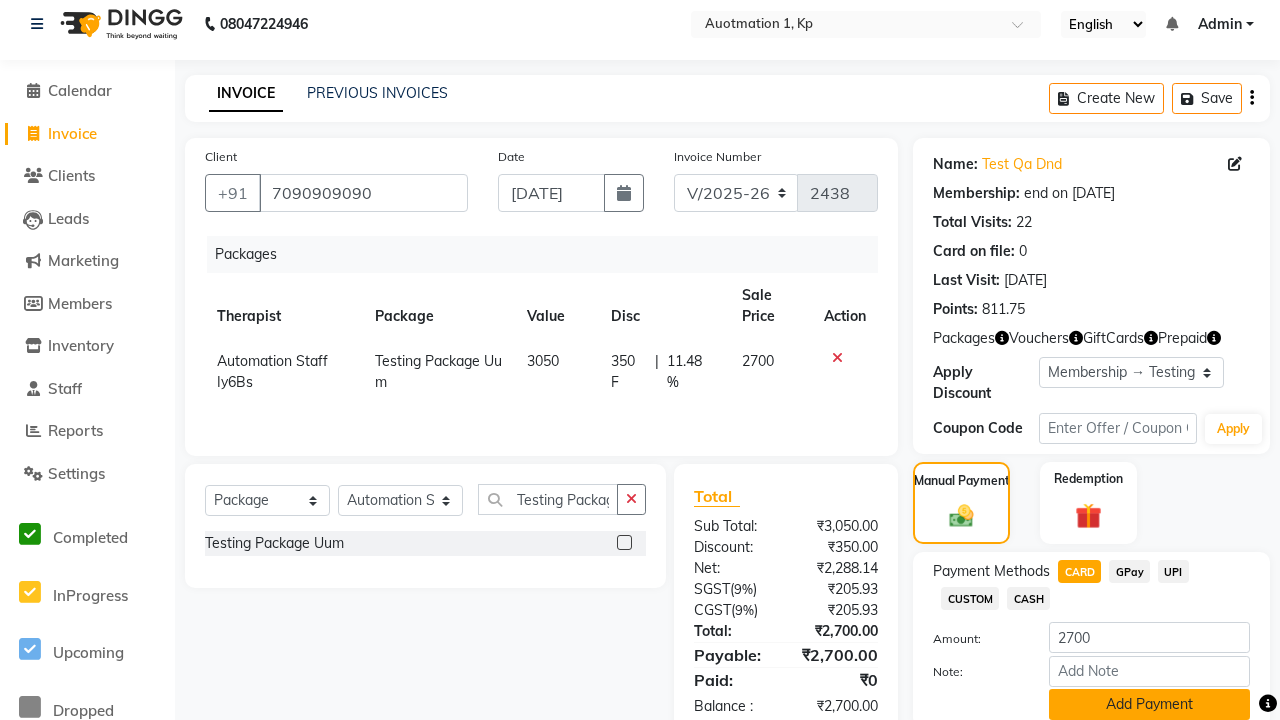 click on "Add Payment" 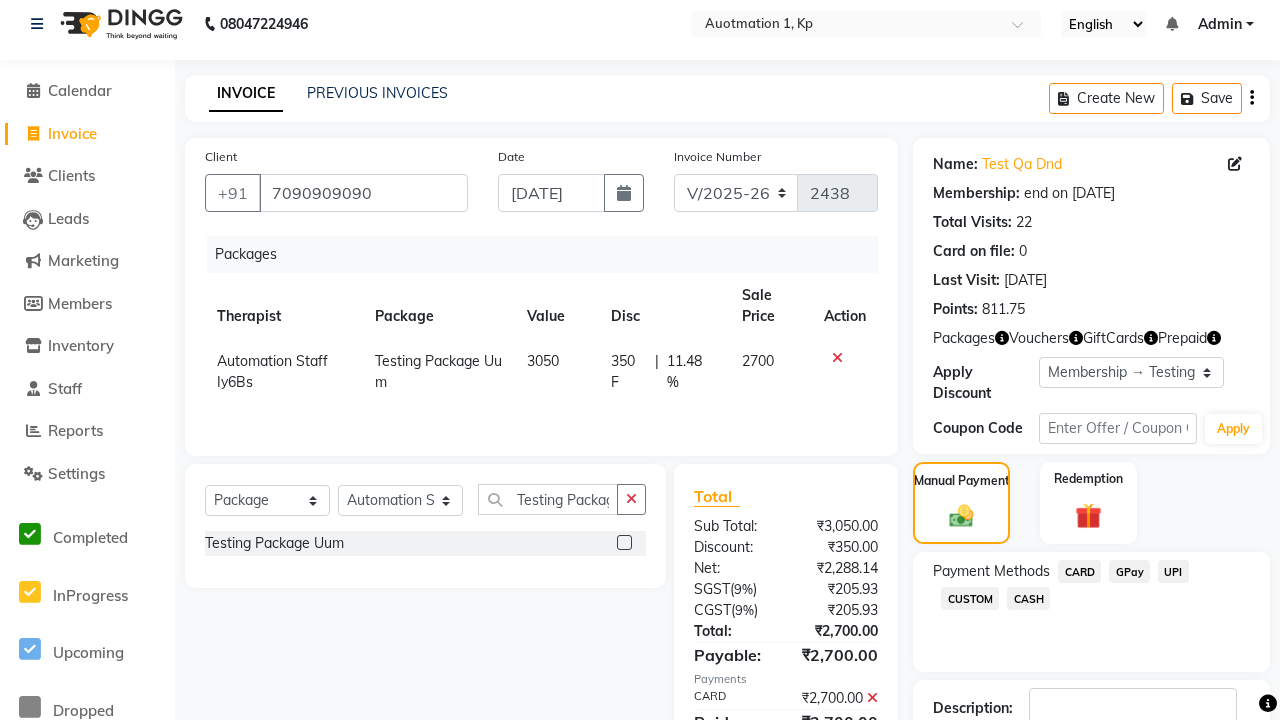 click 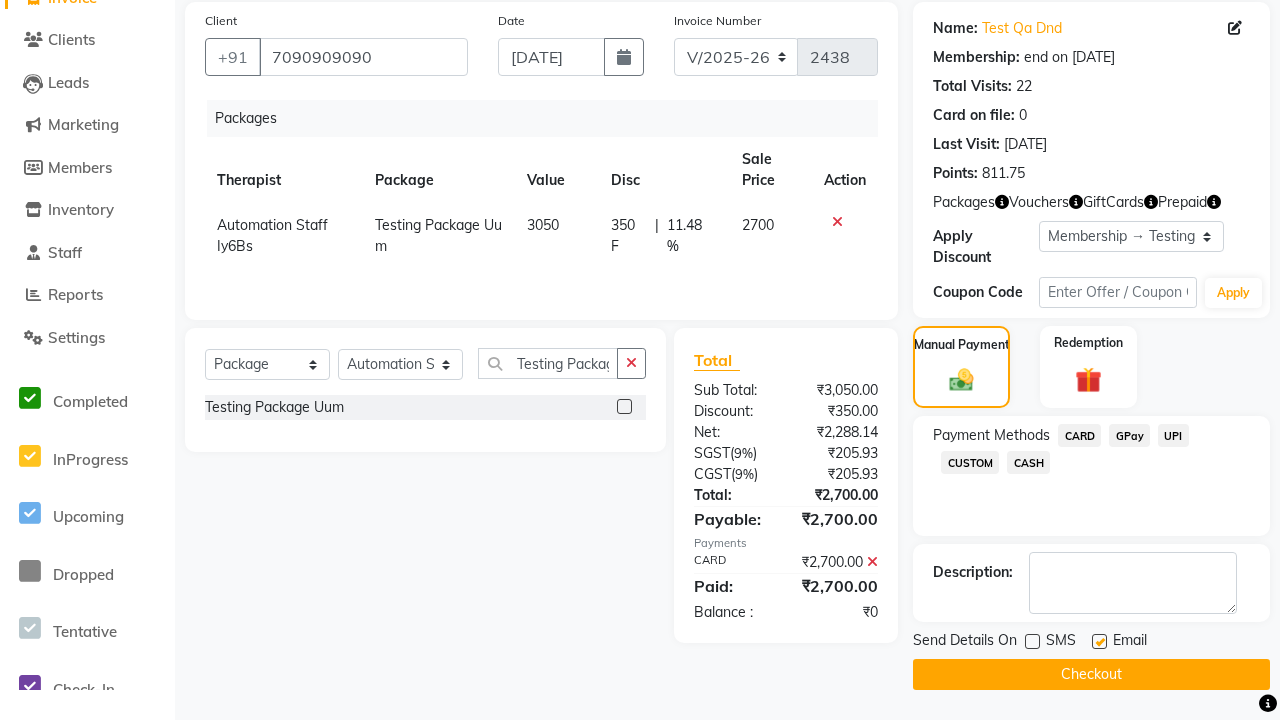 click 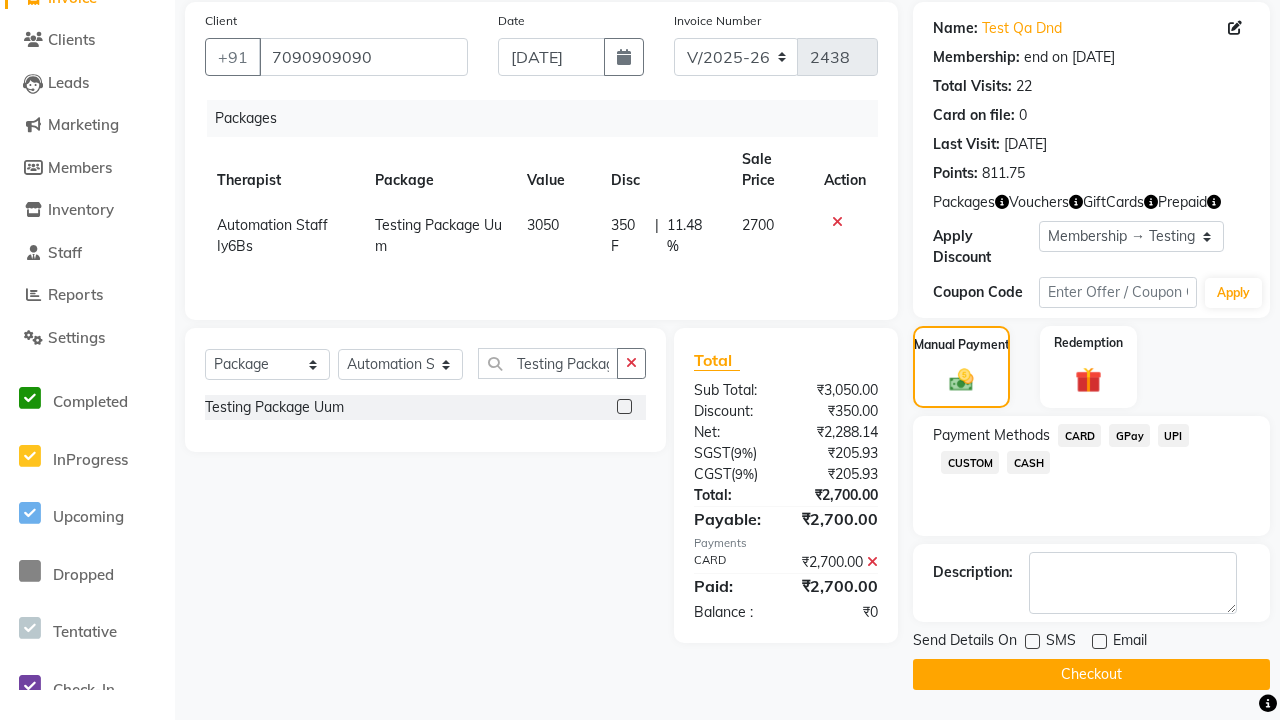 click on "Checkout" 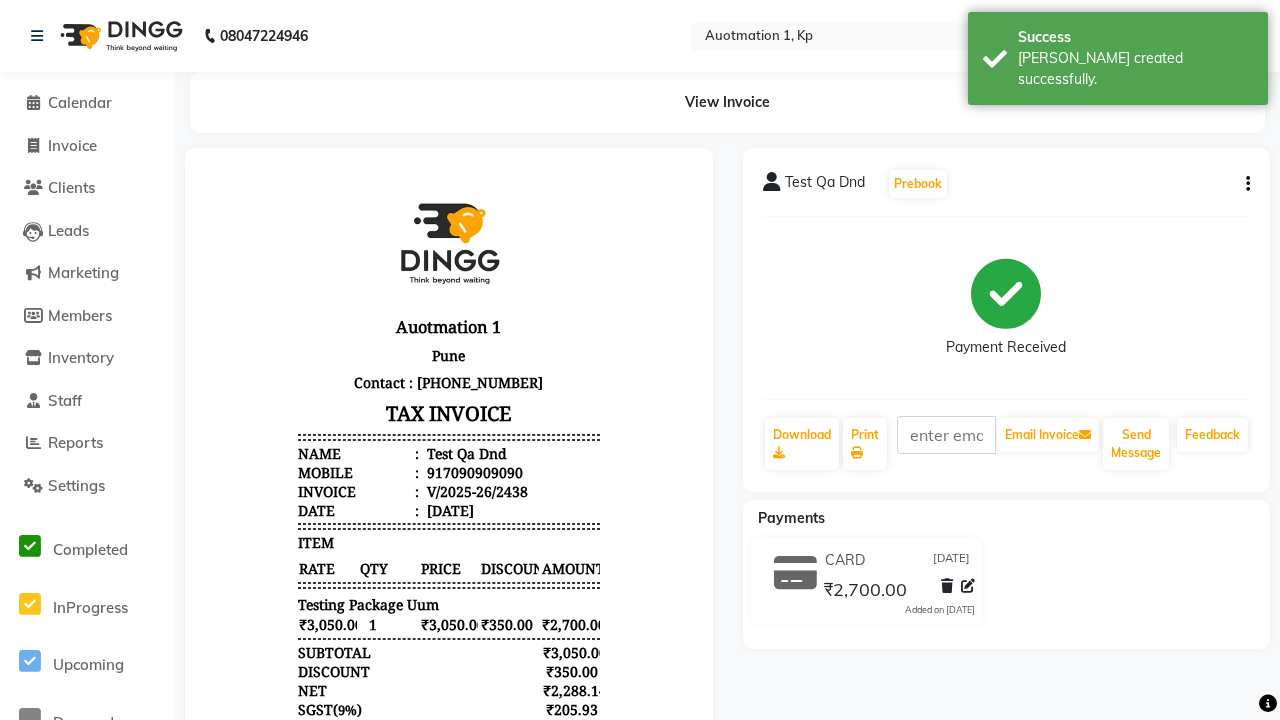 scroll, scrollTop: 0, scrollLeft: 0, axis: both 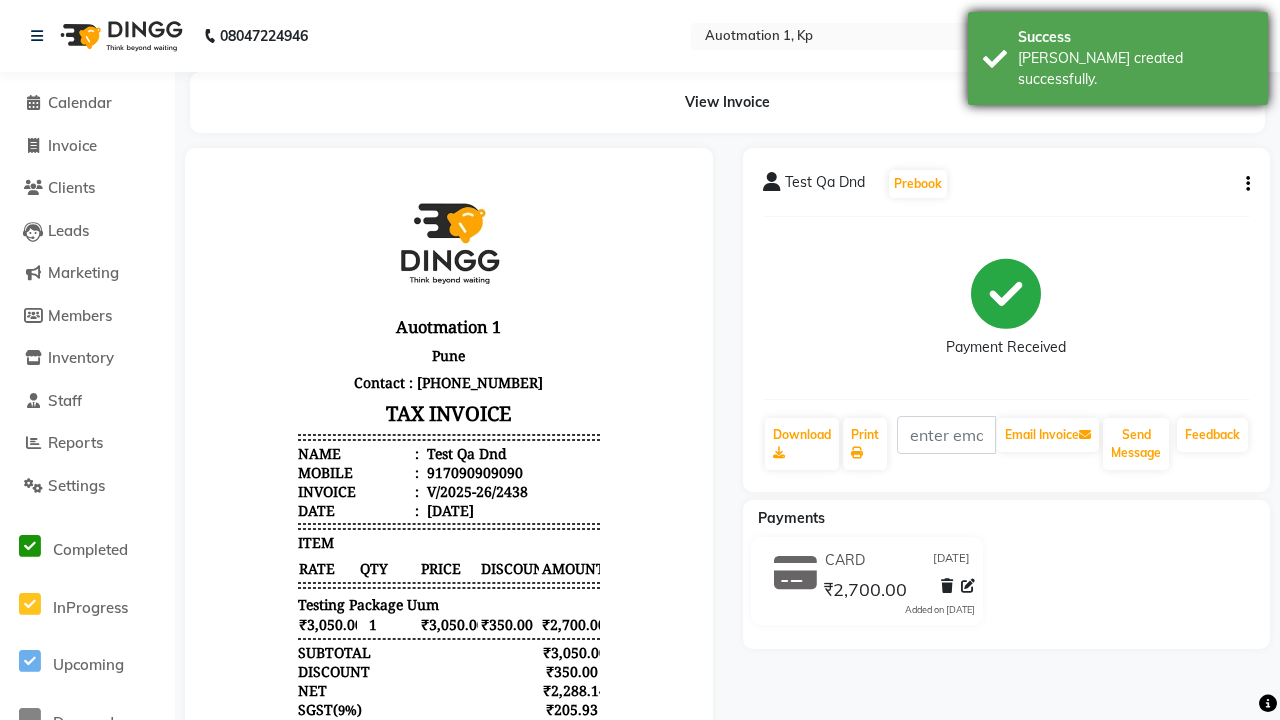 click on "[PERSON_NAME] created successfully." at bounding box center [1135, 69] 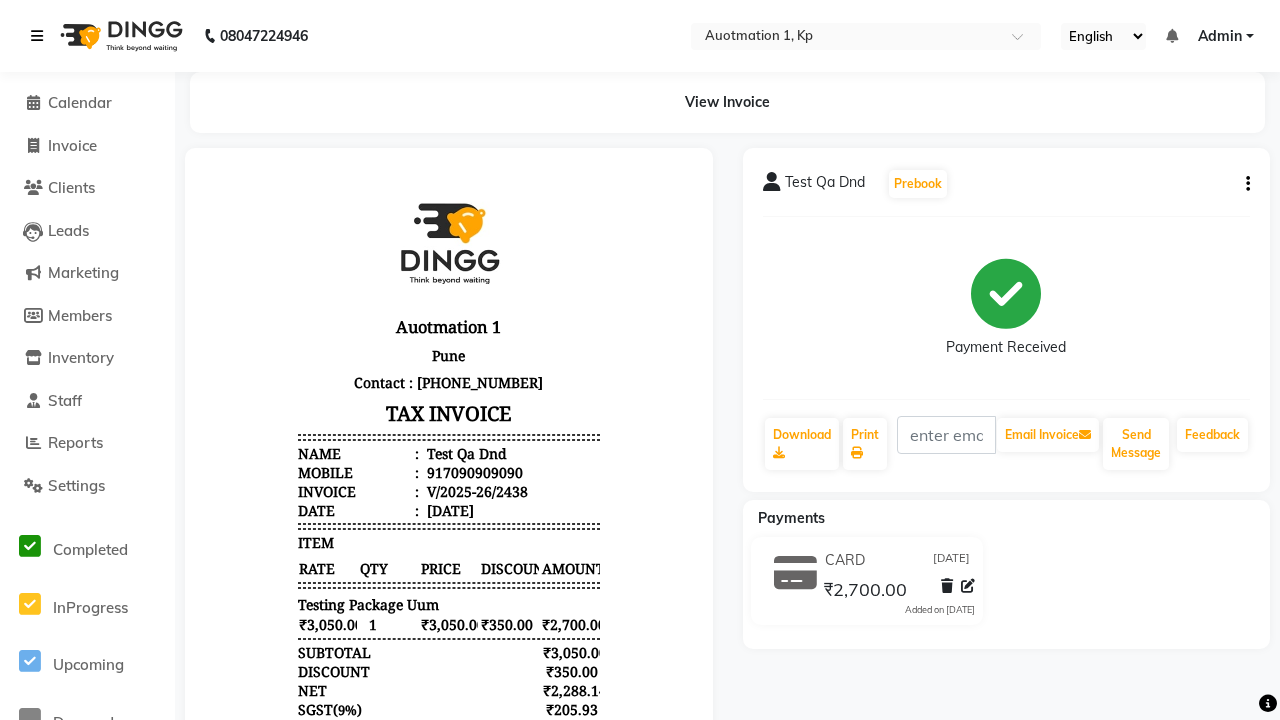 click at bounding box center (37, 36) 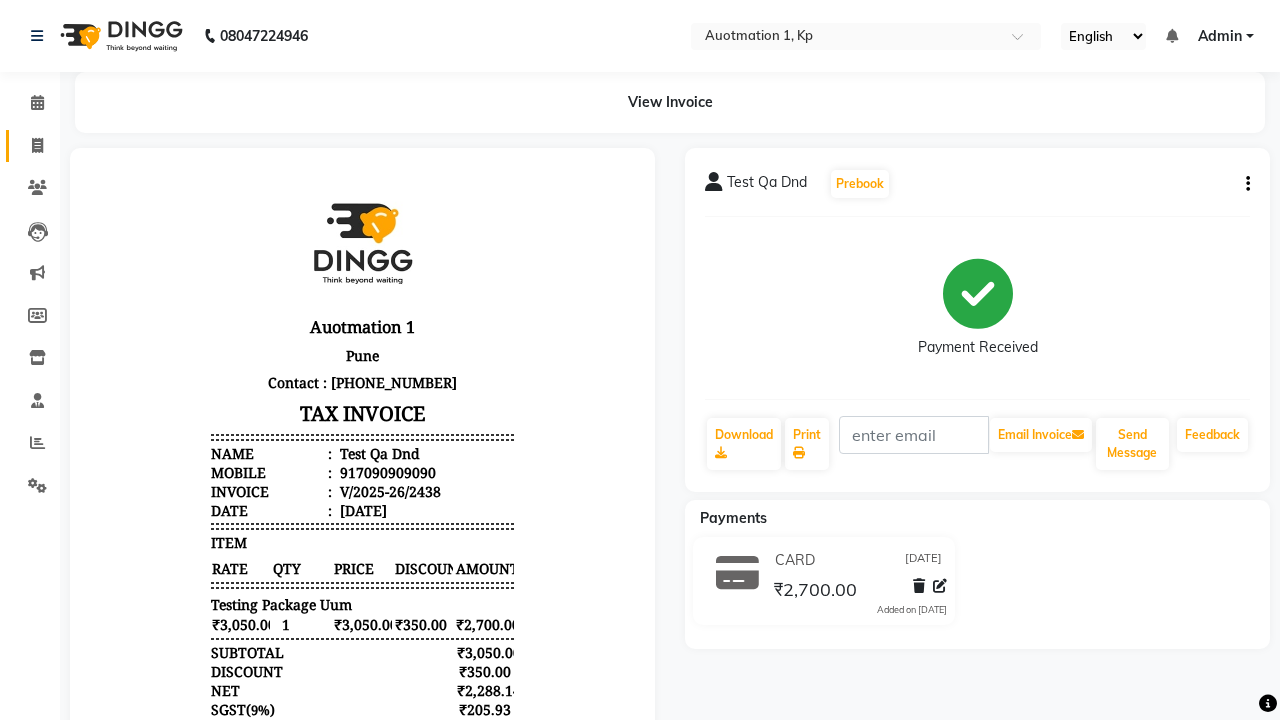 click 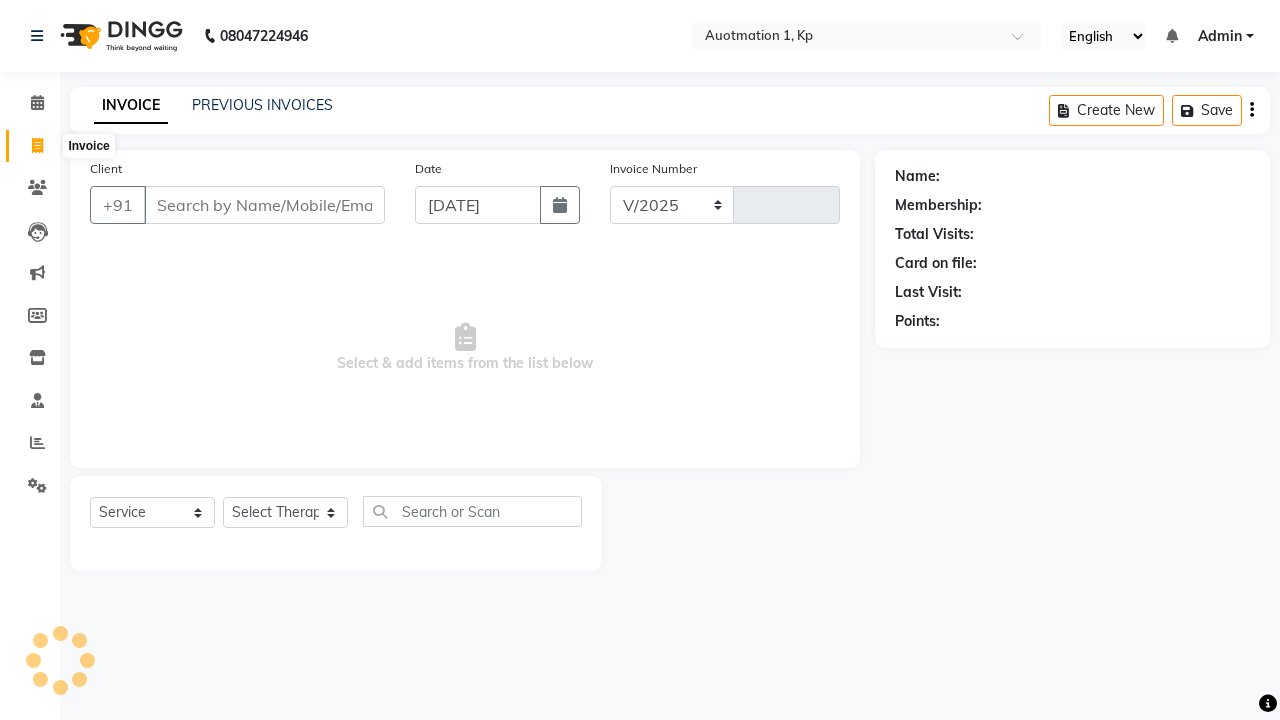 select on "150" 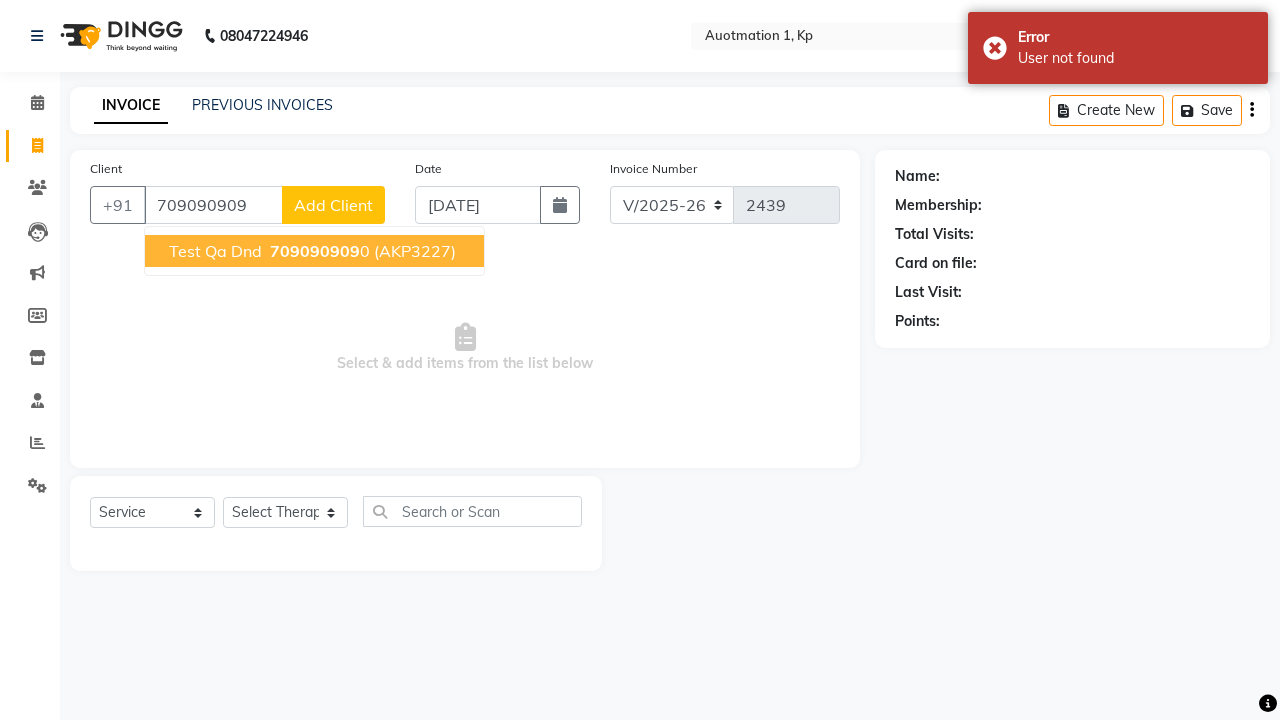click on "709090909" at bounding box center (315, 251) 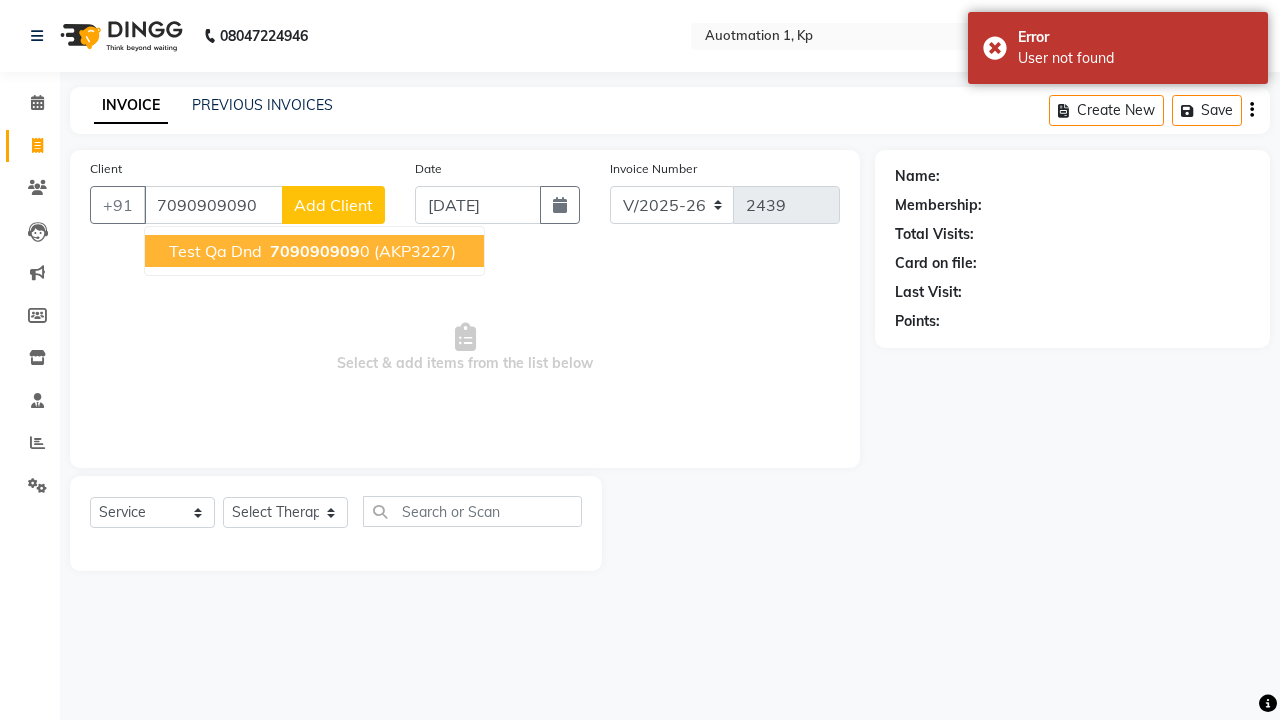type on "7090909090" 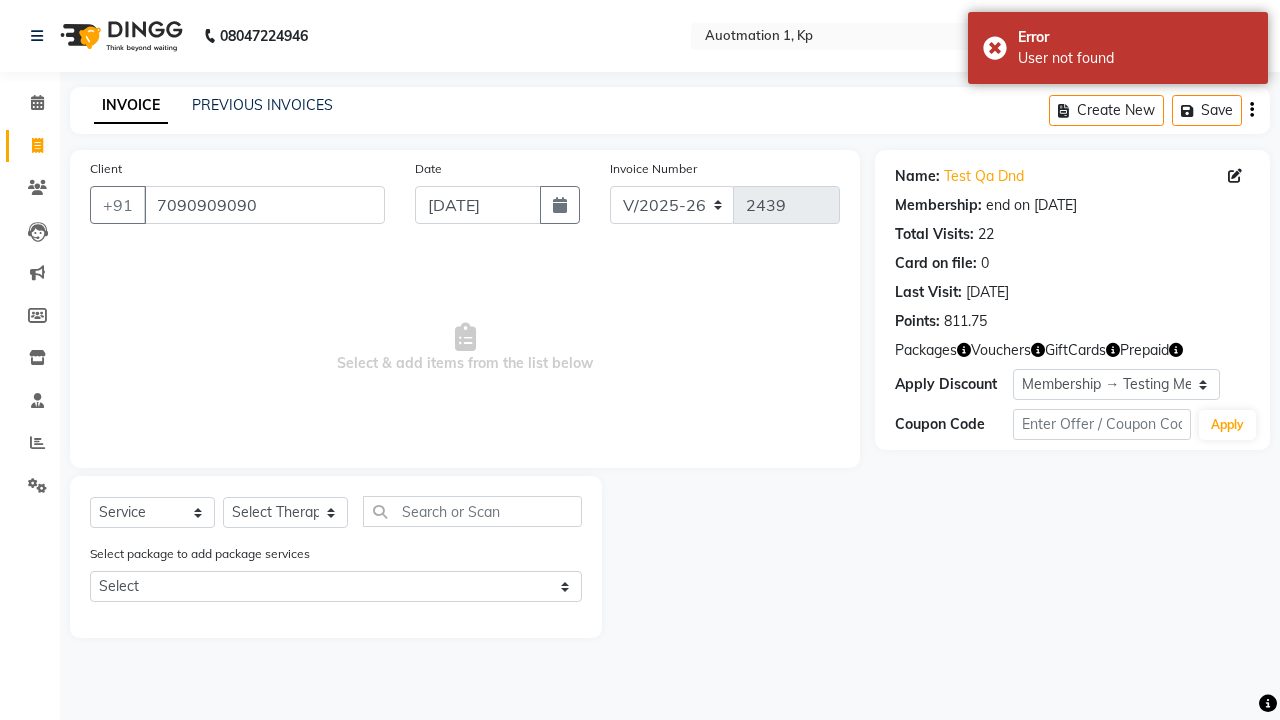 select on "0:" 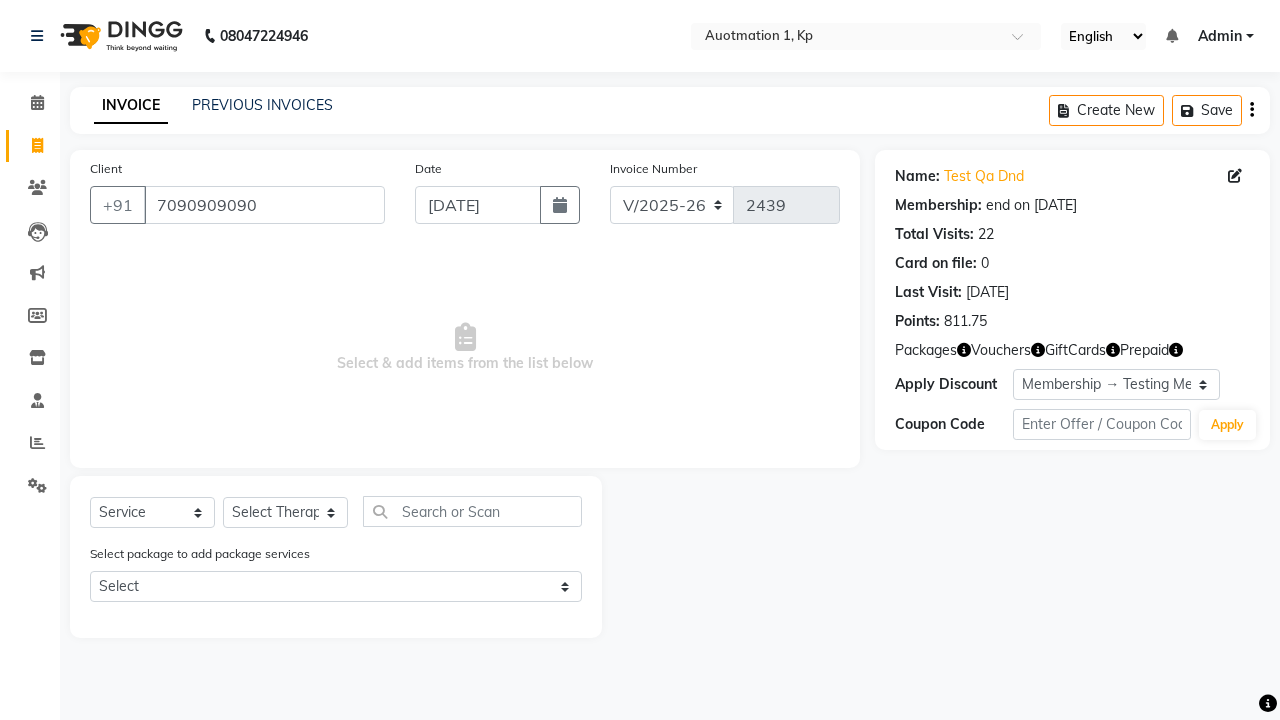 select on "5421" 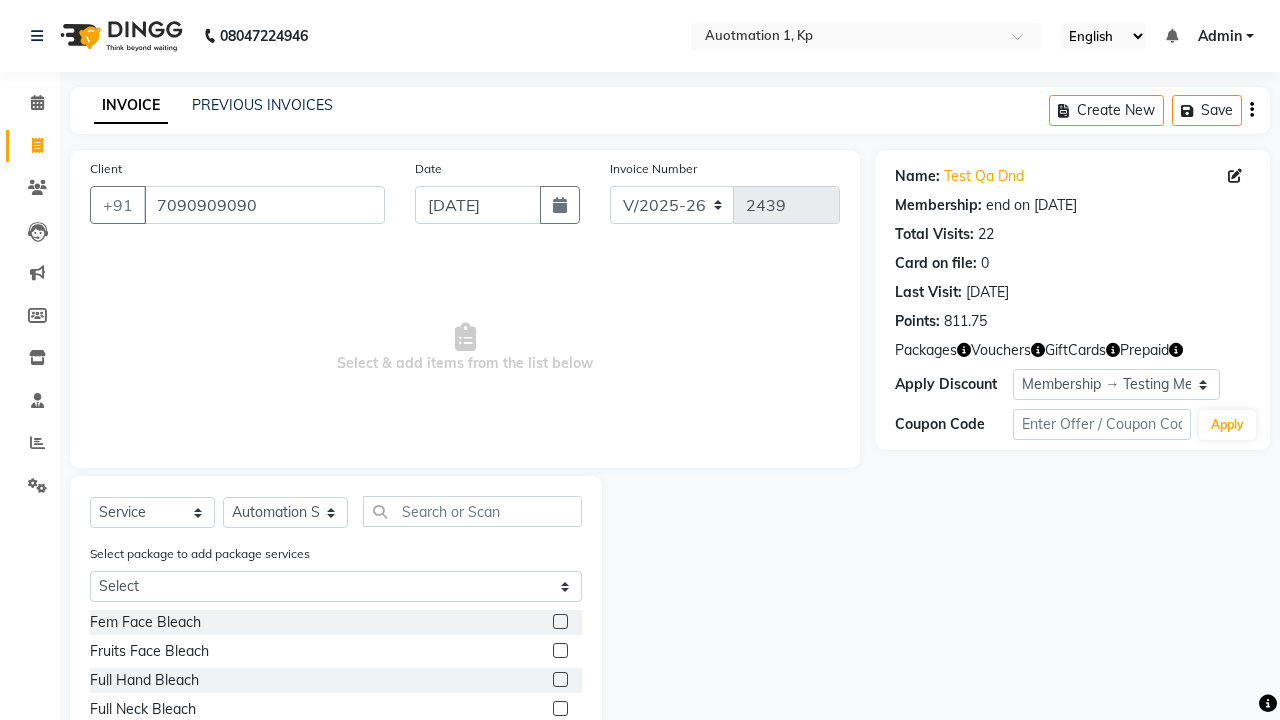 click 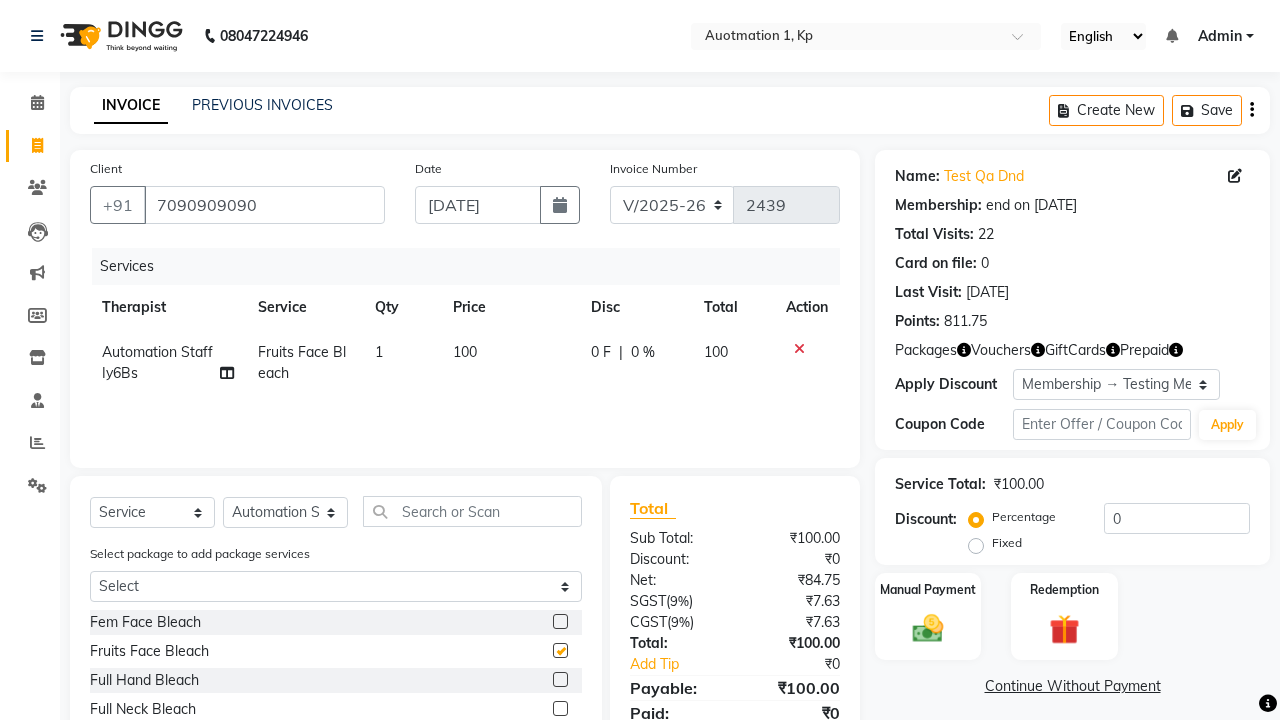 checkbox on "false" 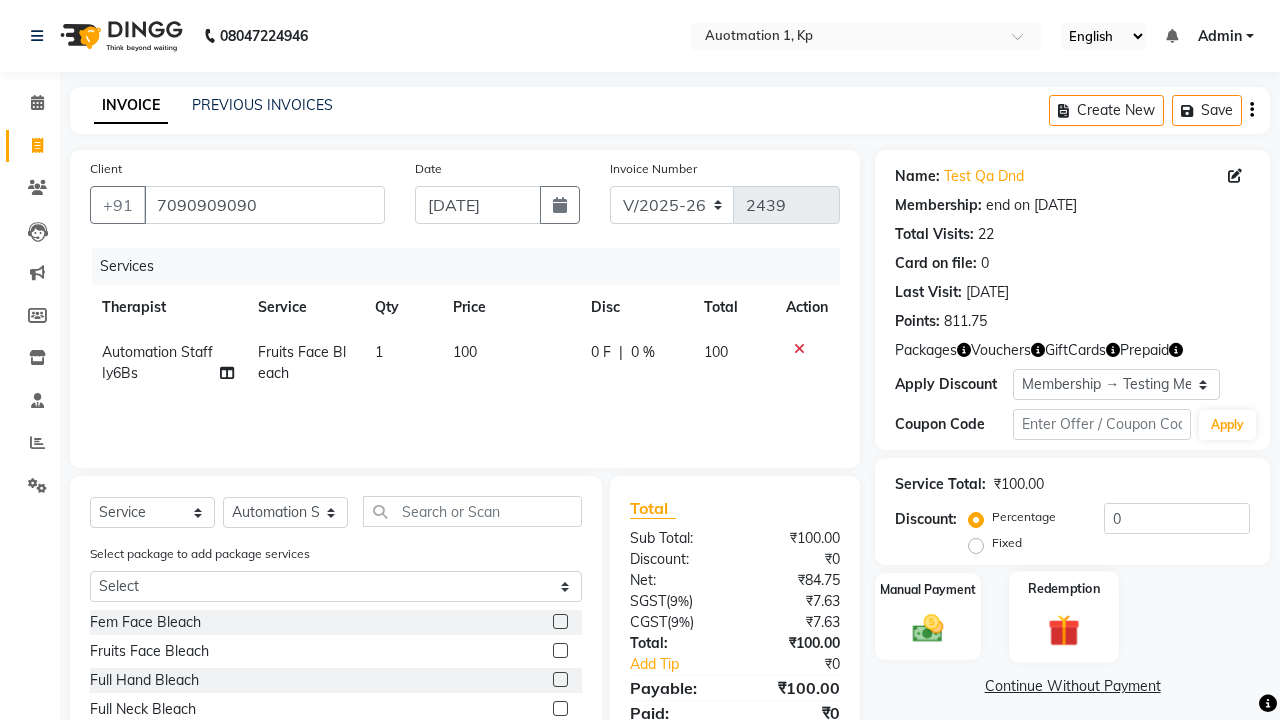click 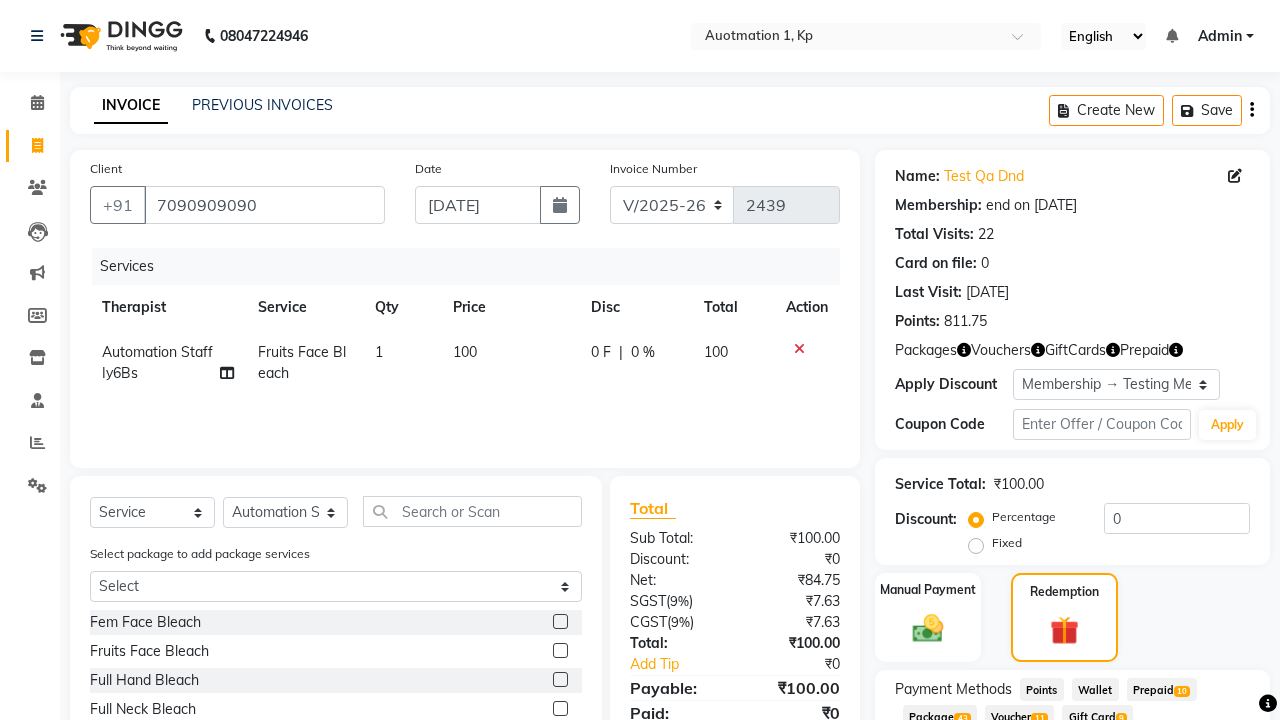 click on "Package  43" 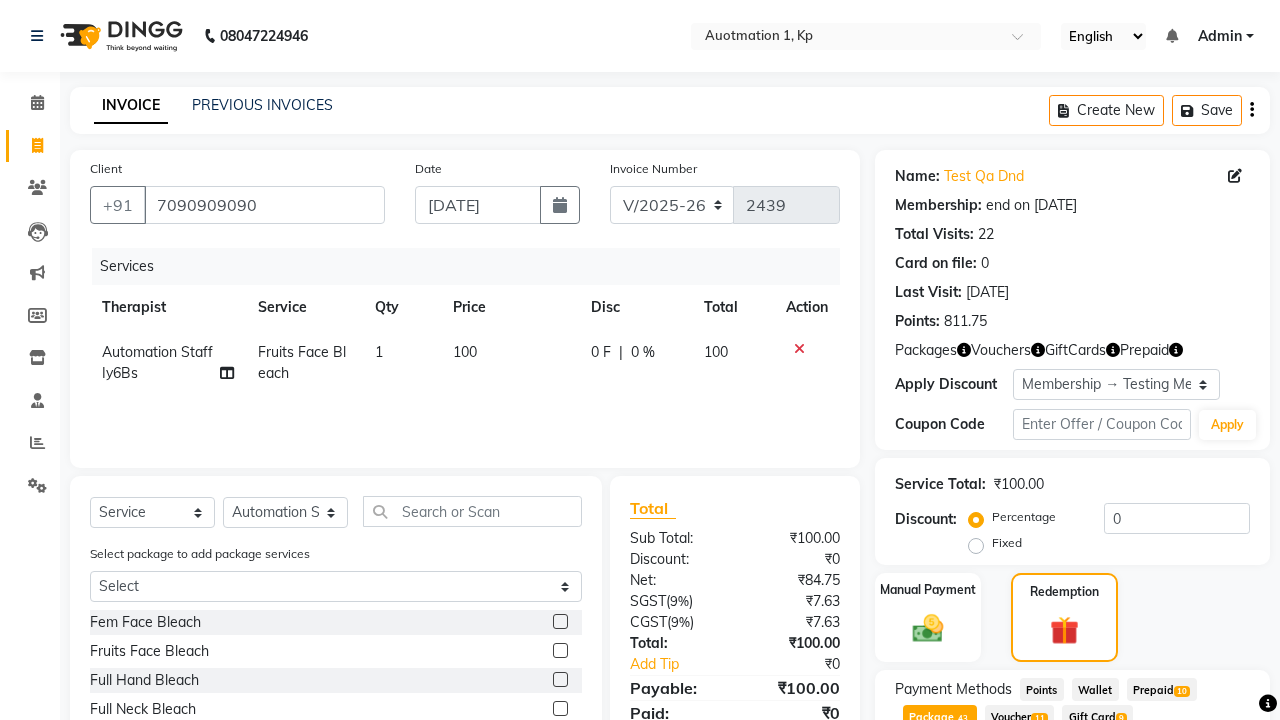 scroll, scrollTop: 8, scrollLeft: 0, axis: vertical 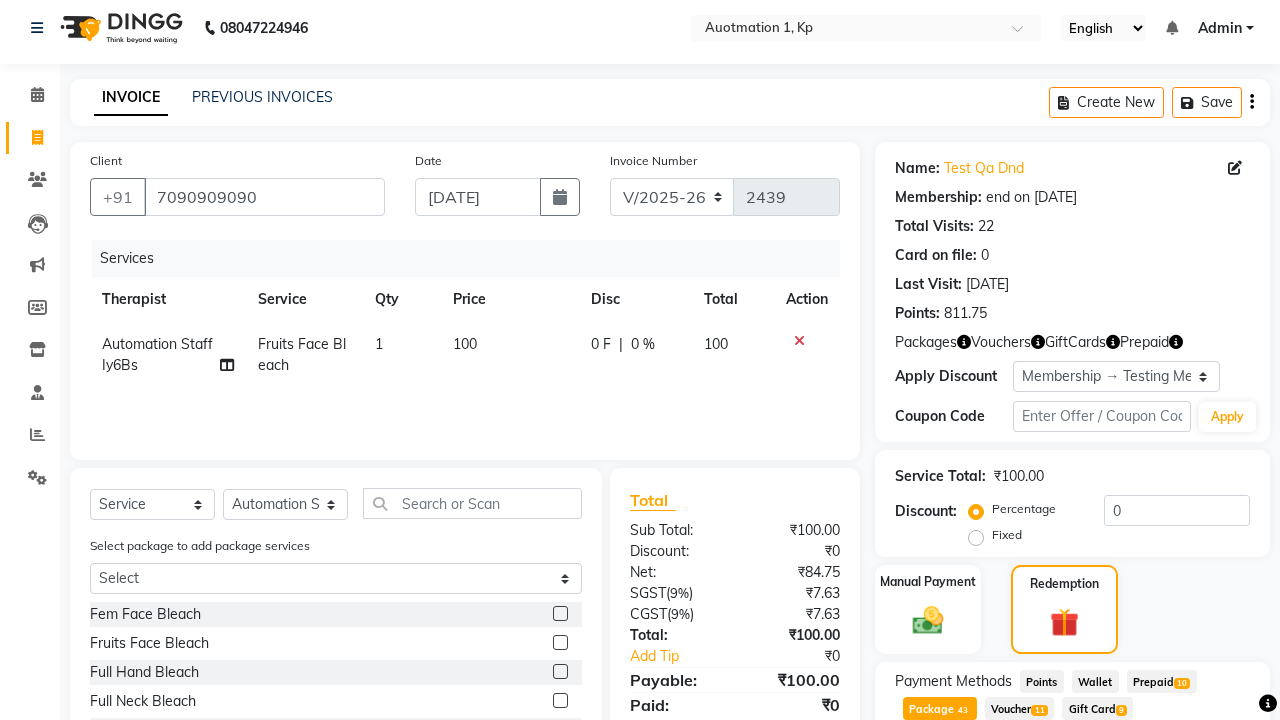 click on "Apply" at bounding box center [1197, 789] 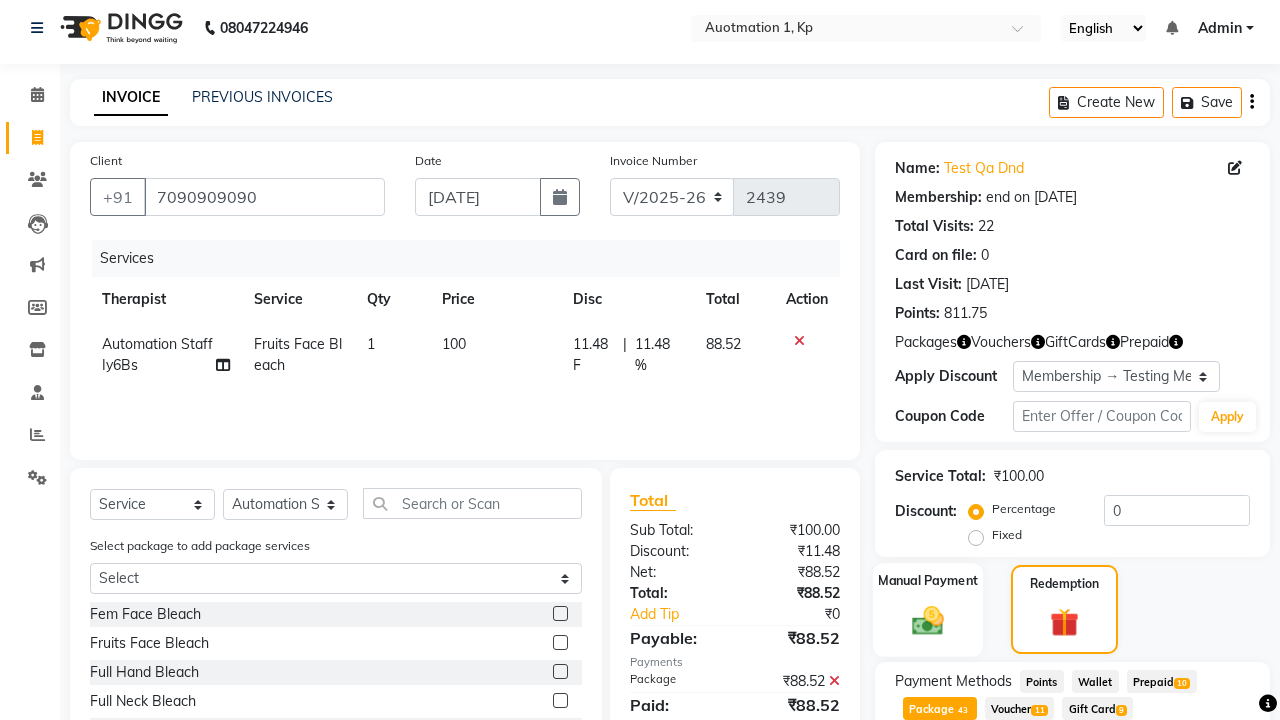 click 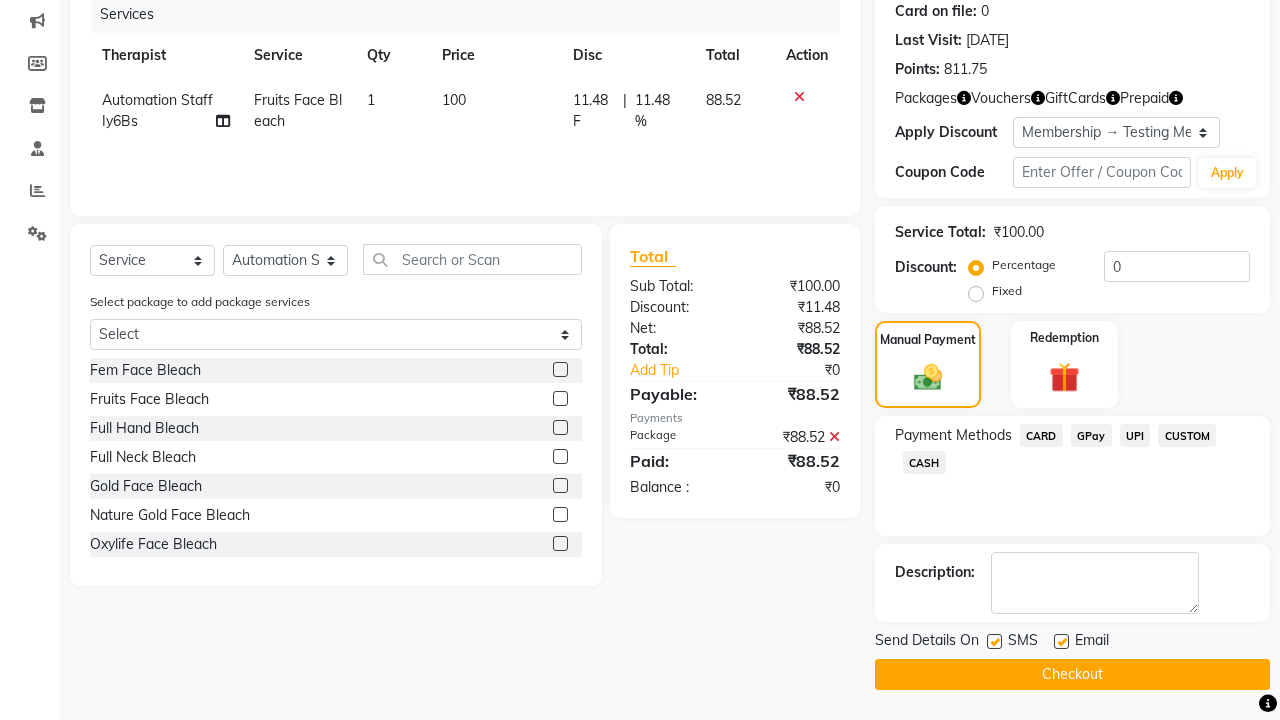 click on "CARD" 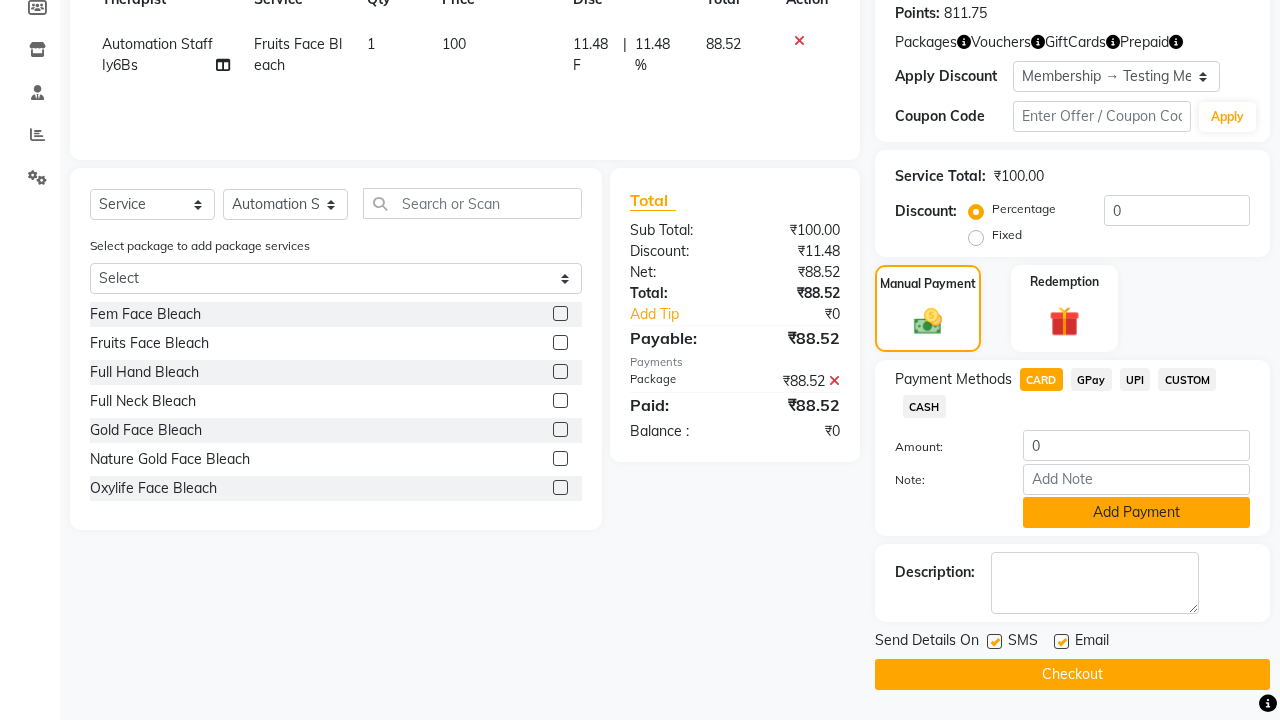 click on "Add Payment" 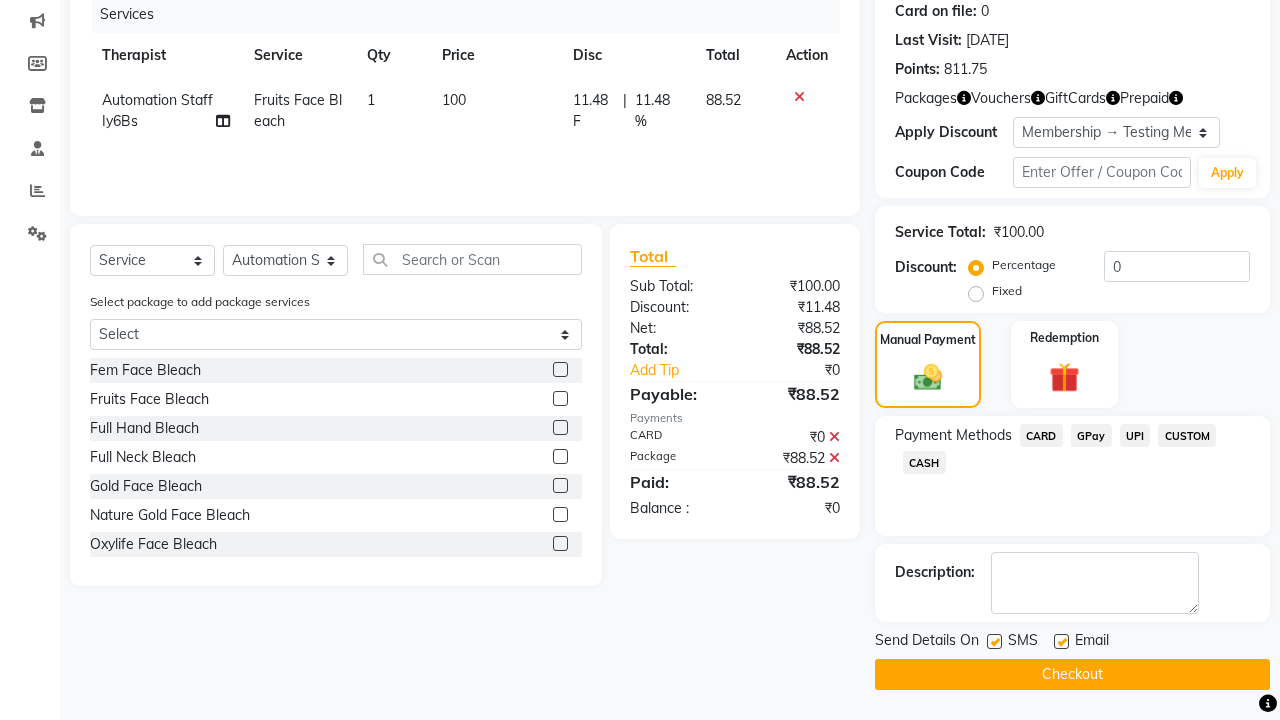 click 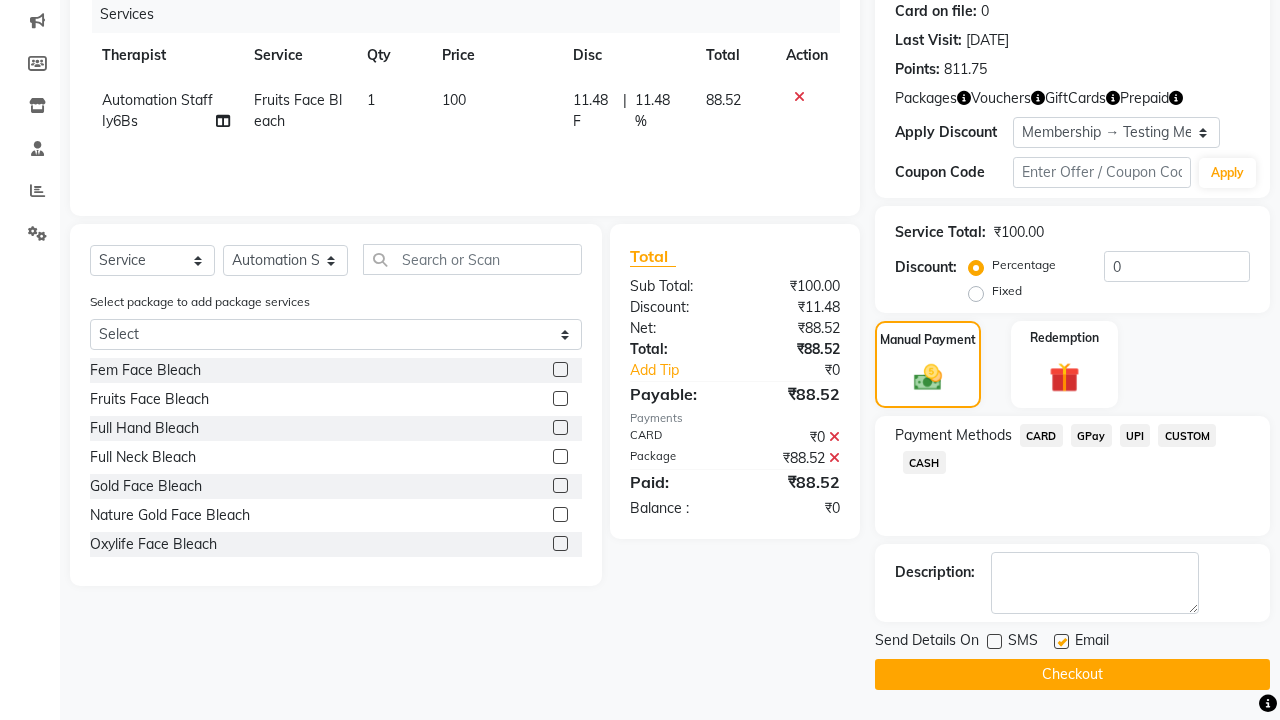 click 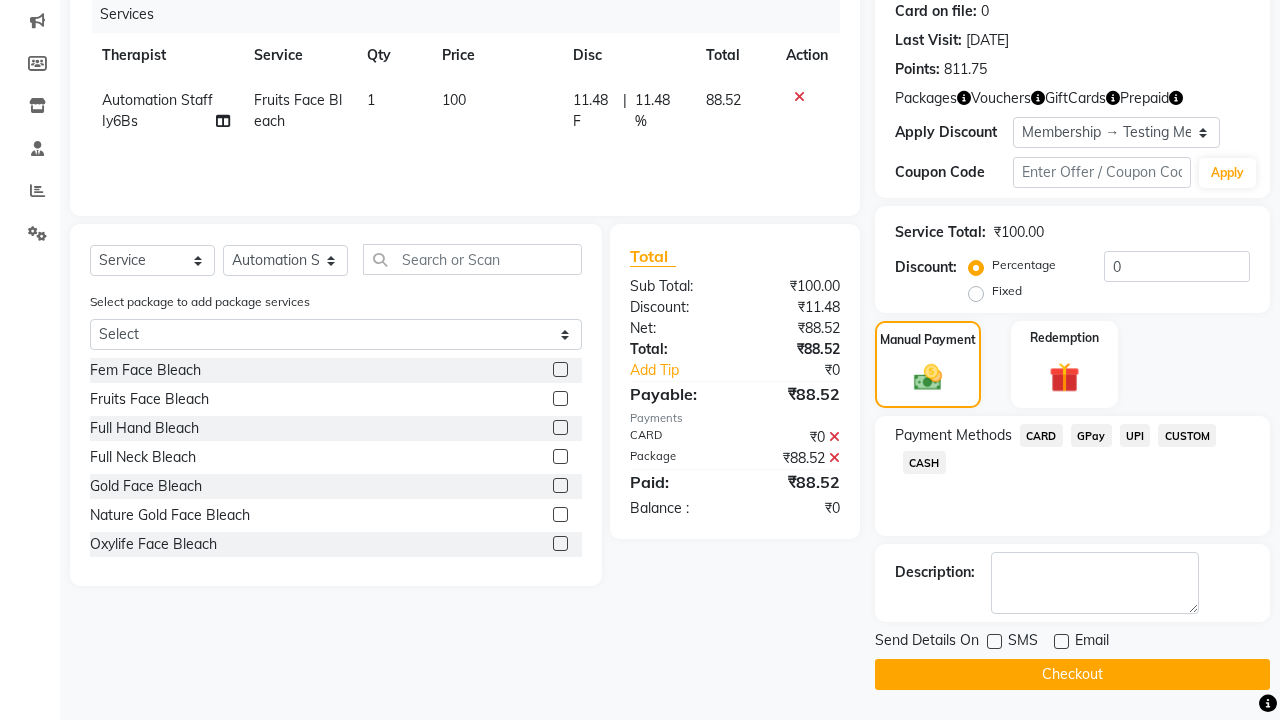 click on "Checkout" 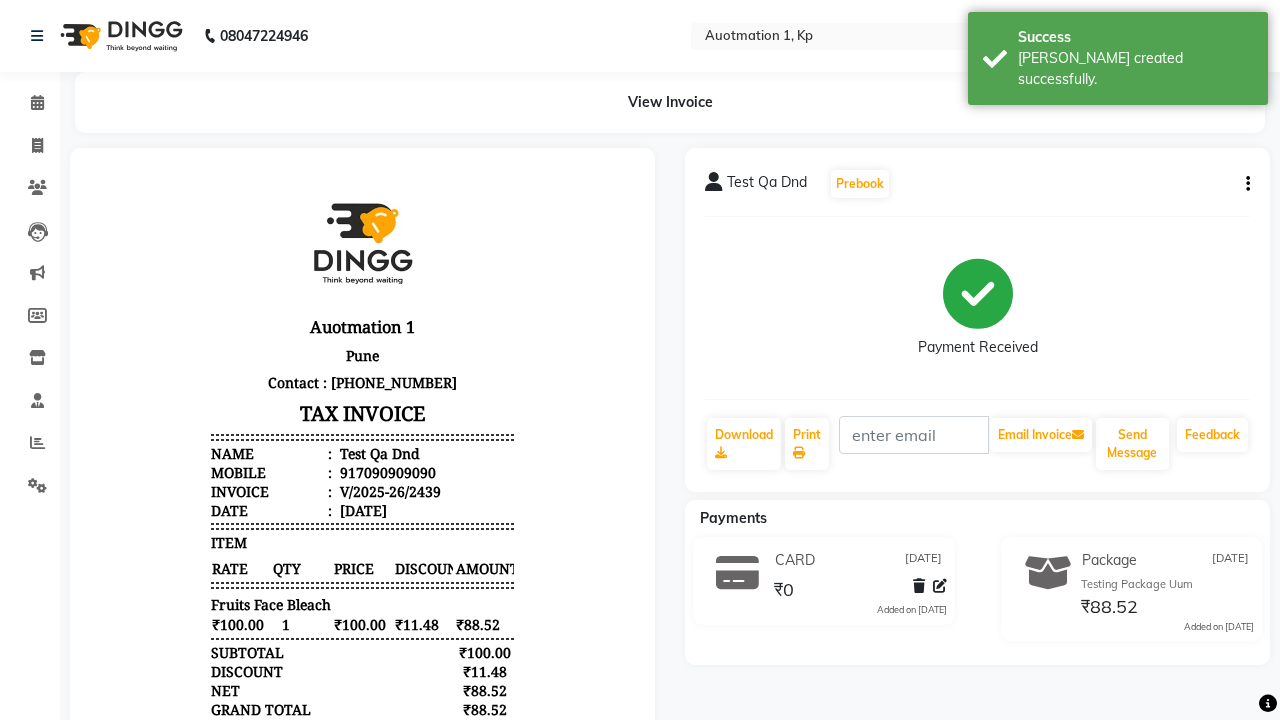 scroll, scrollTop: 0, scrollLeft: 0, axis: both 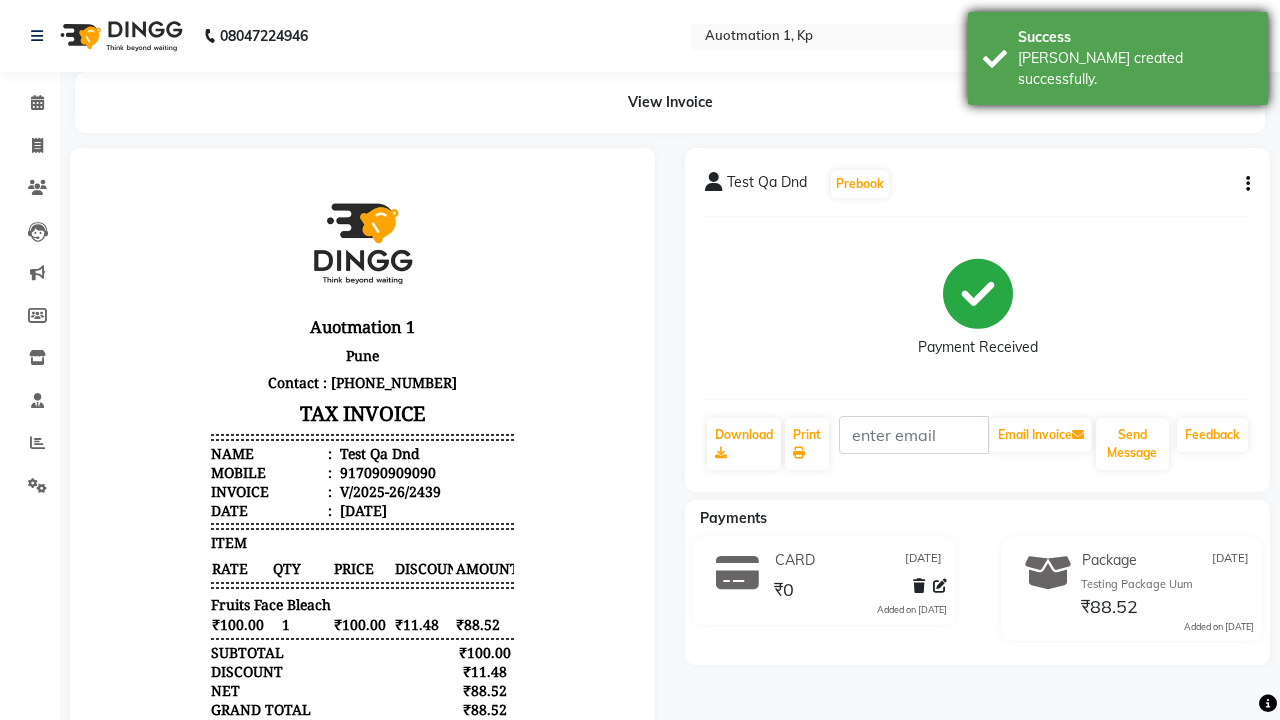 click on "[PERSON_NAME] created successfully." at bounding box center (1135, 69) 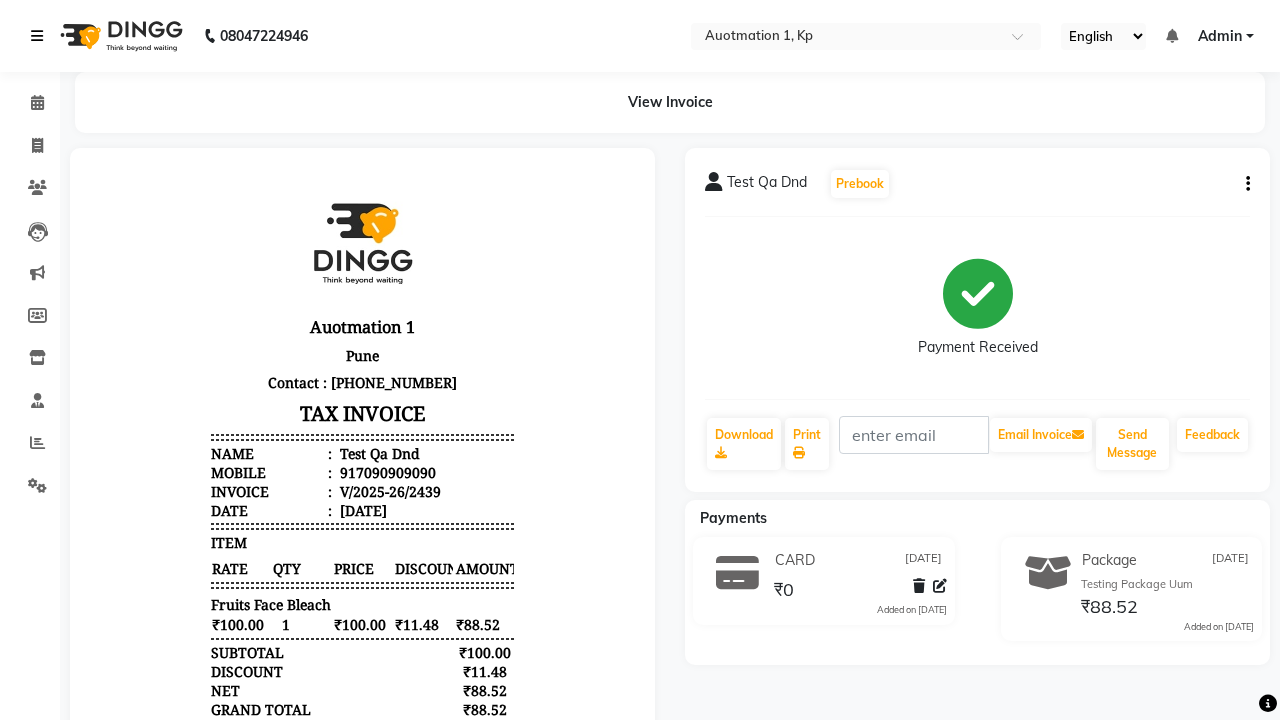click at bounding box center (37, 36) 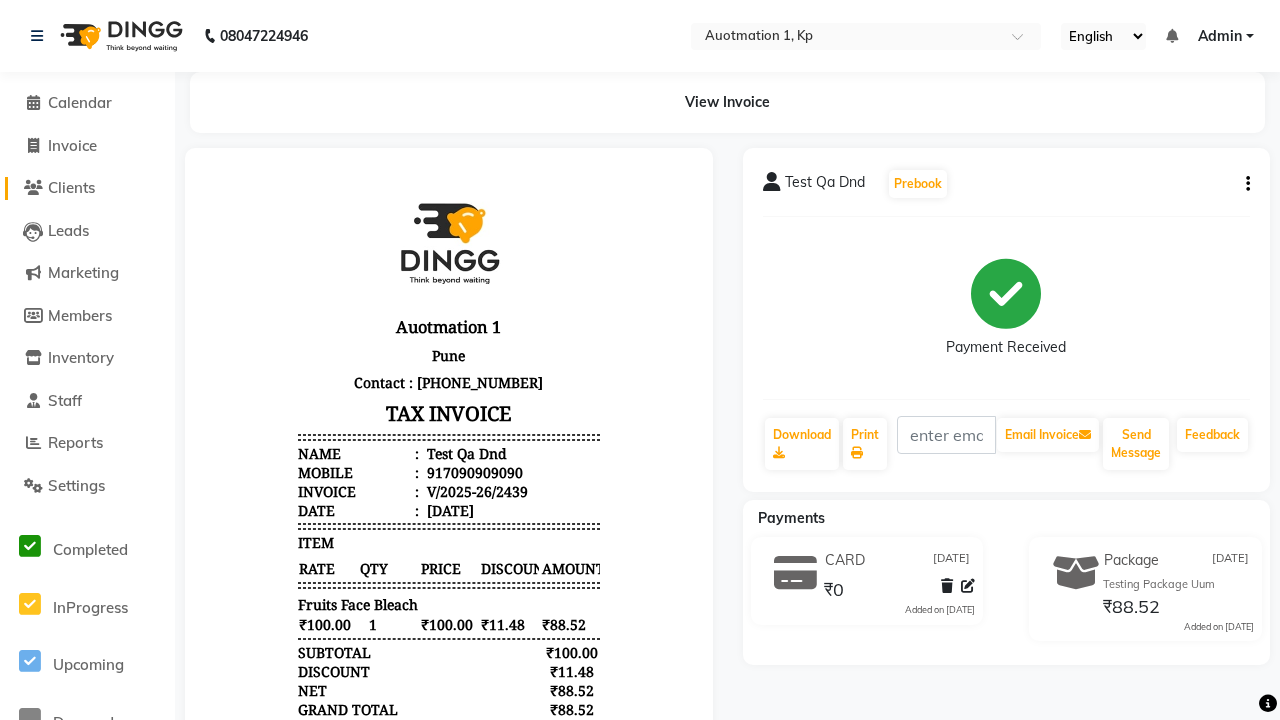 click on "Clients" 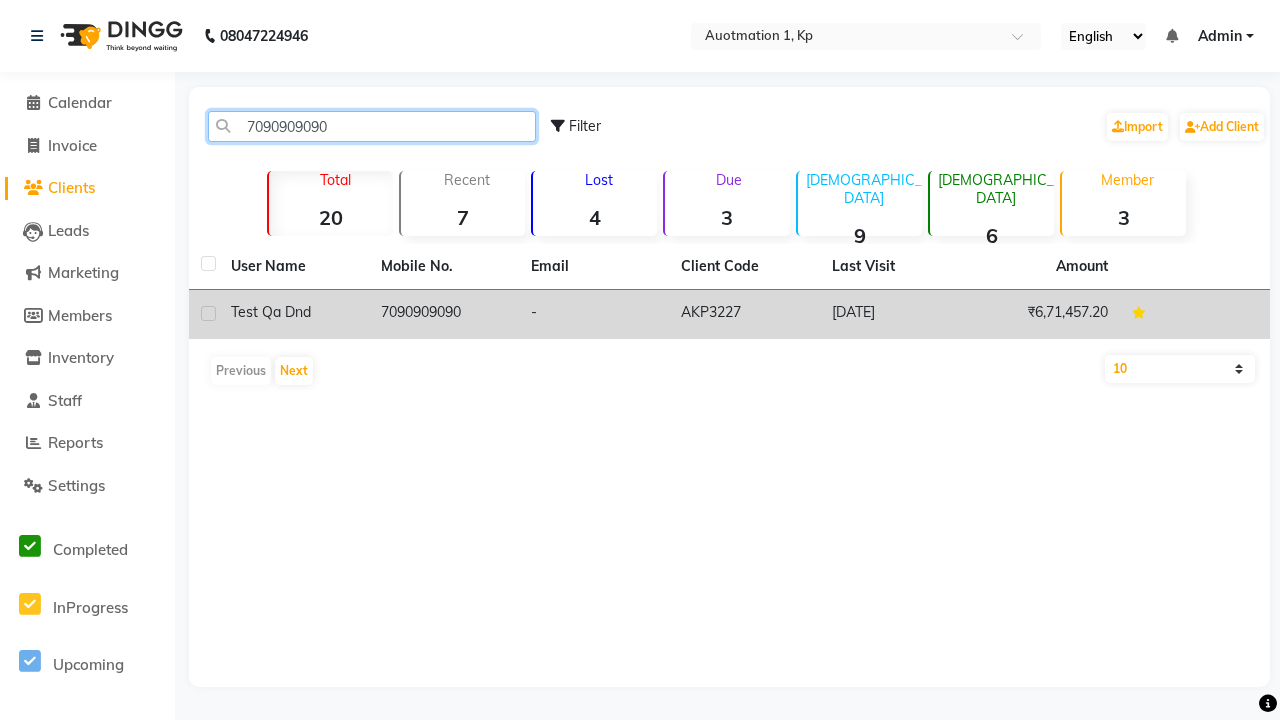 type on "7090909090" 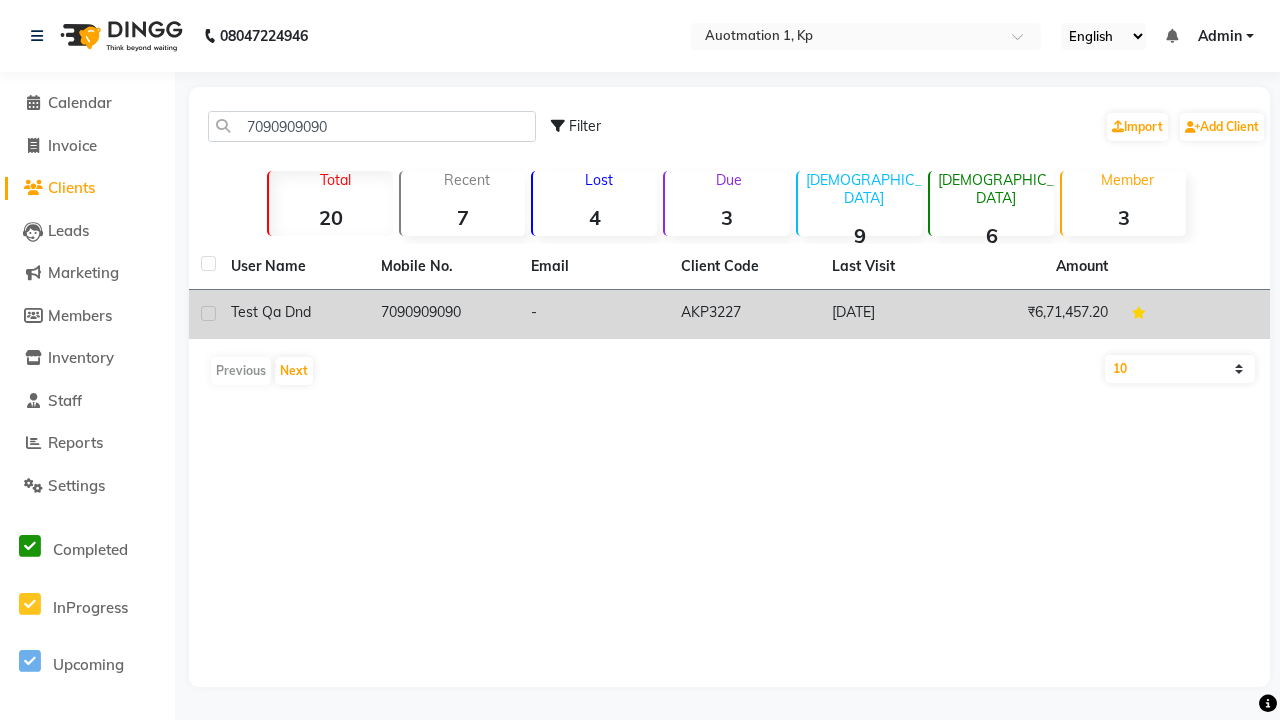 click on "7090909090" 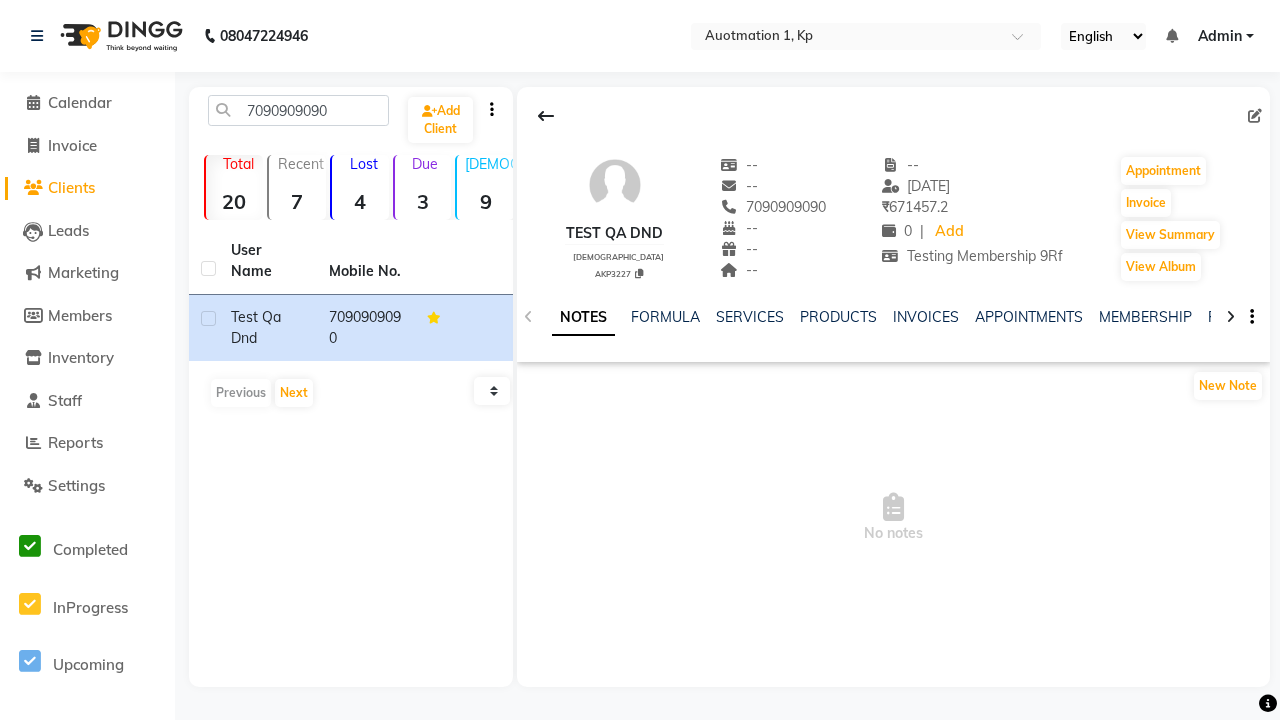 click on "Admin" at bounding box center (1220, 36) 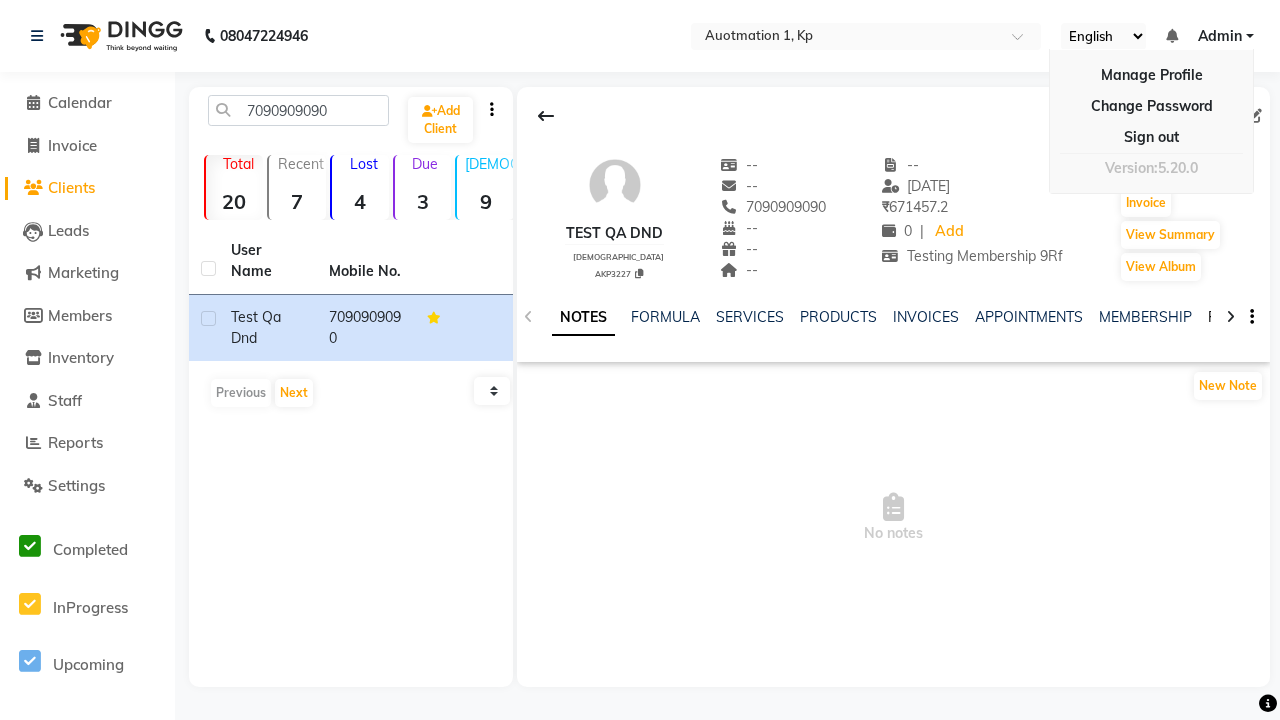 click on "PACKAGES" 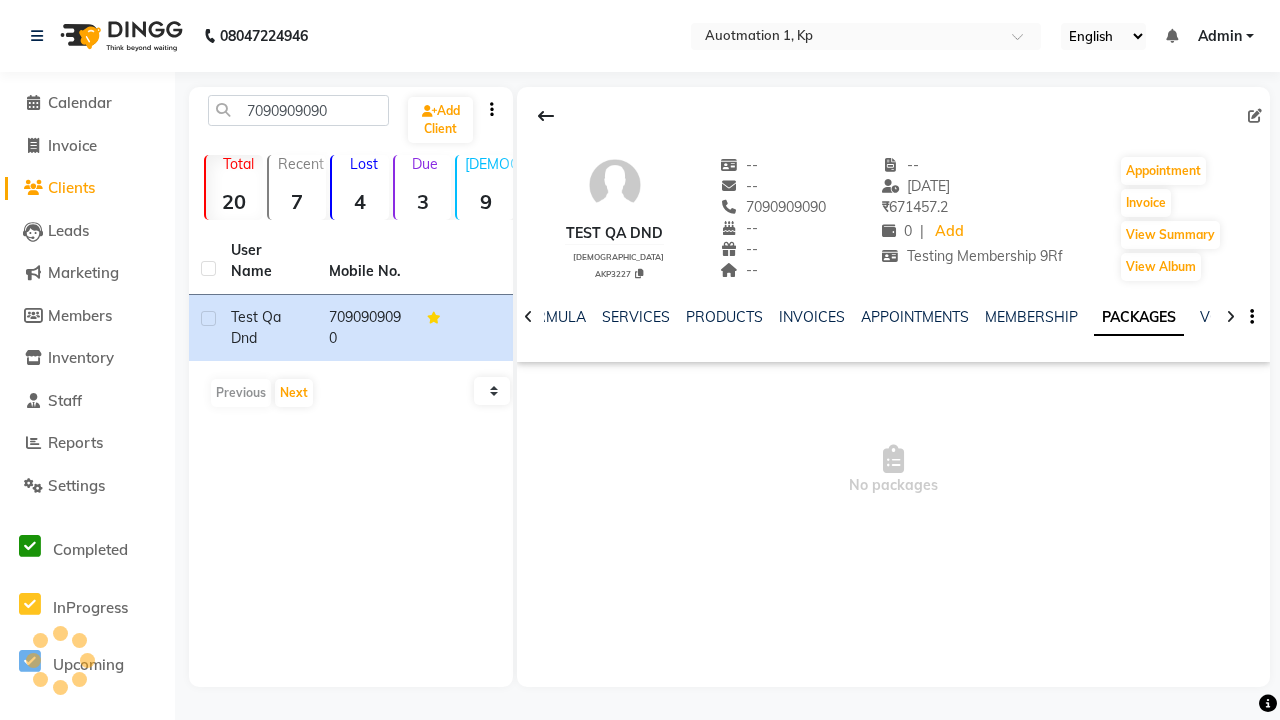 scroll, scrollTop: 0, scrollLeft: 71, axis: horizontal 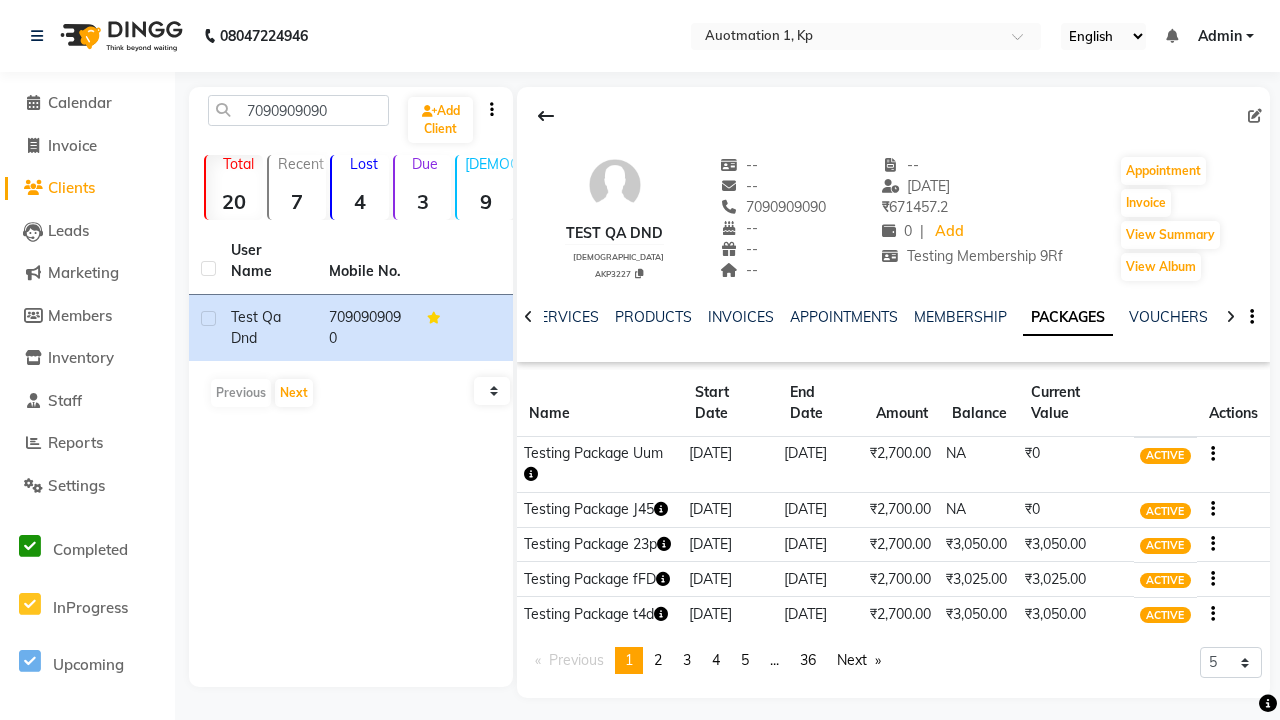 click 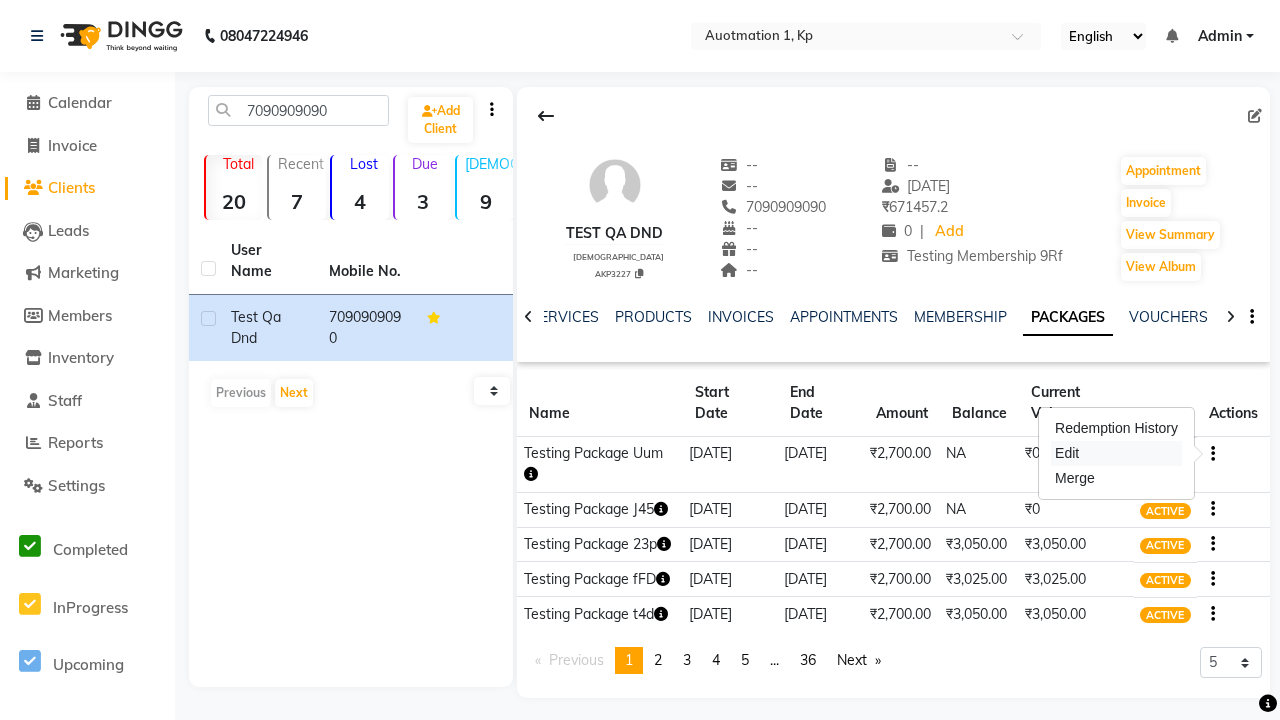 click on "Edit" at bounding box center (1116, 453) 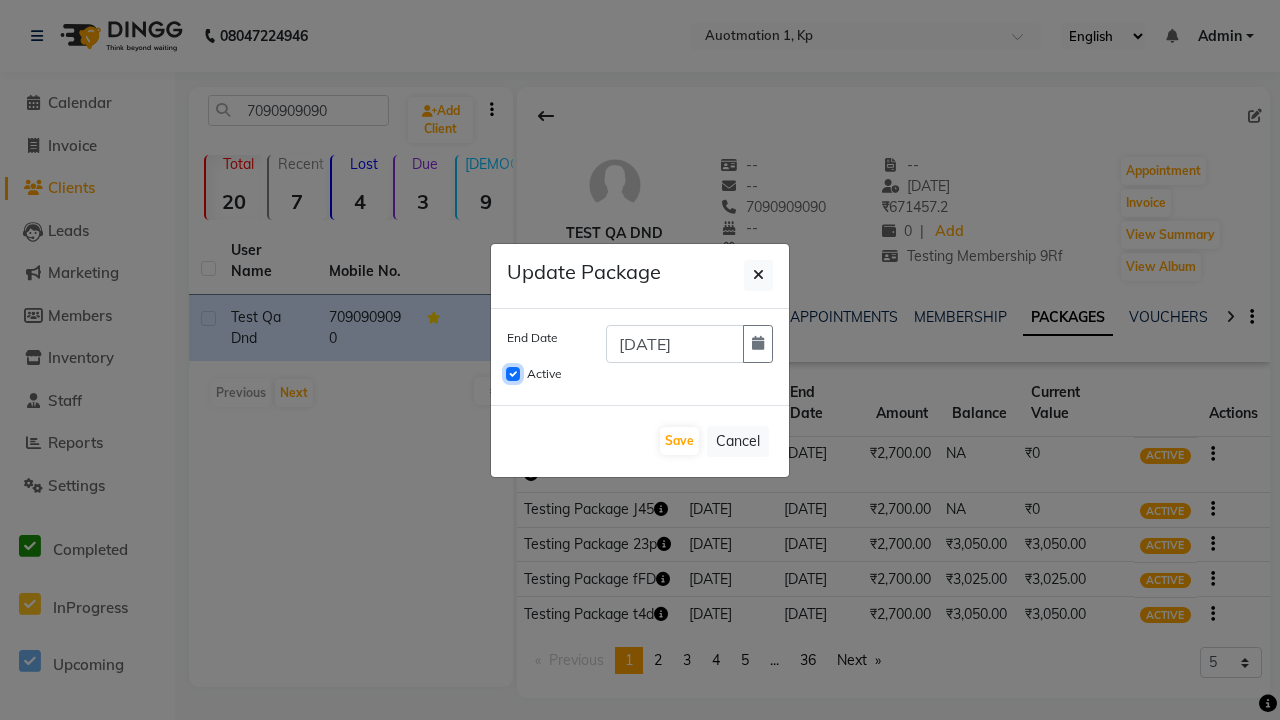 click on "Active" at bounding box center [513, 374] 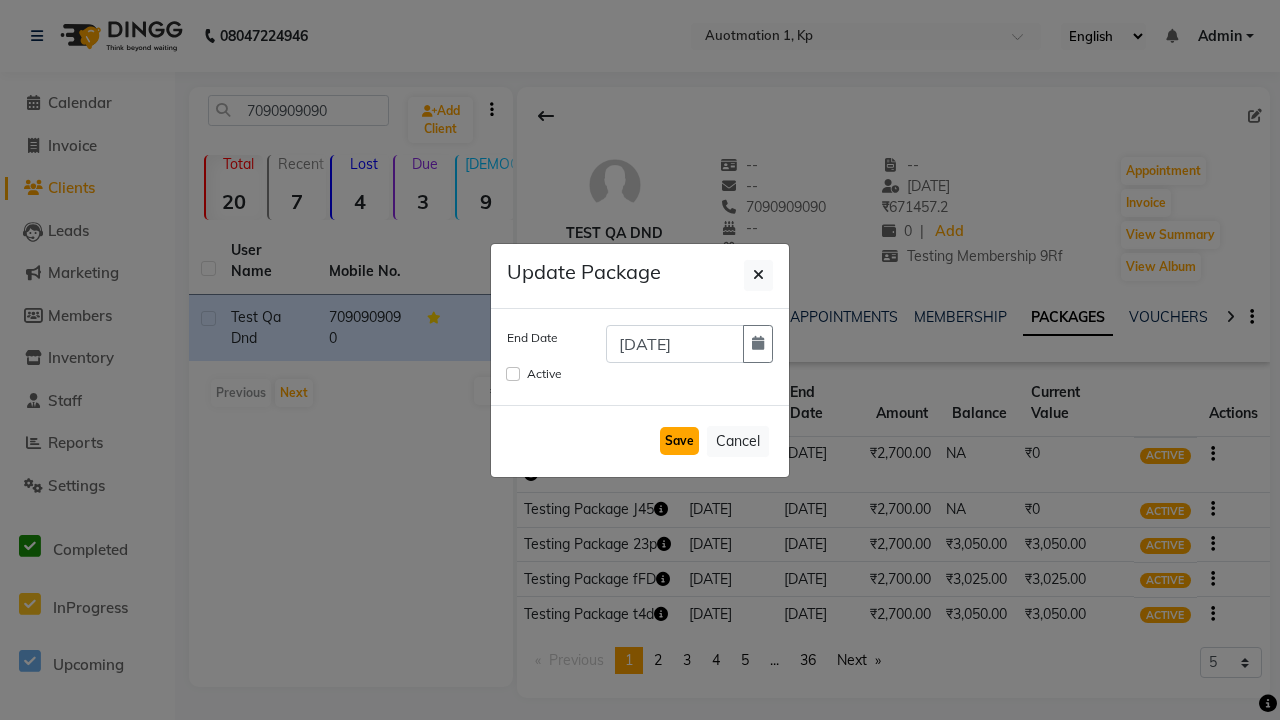 click on "Save" 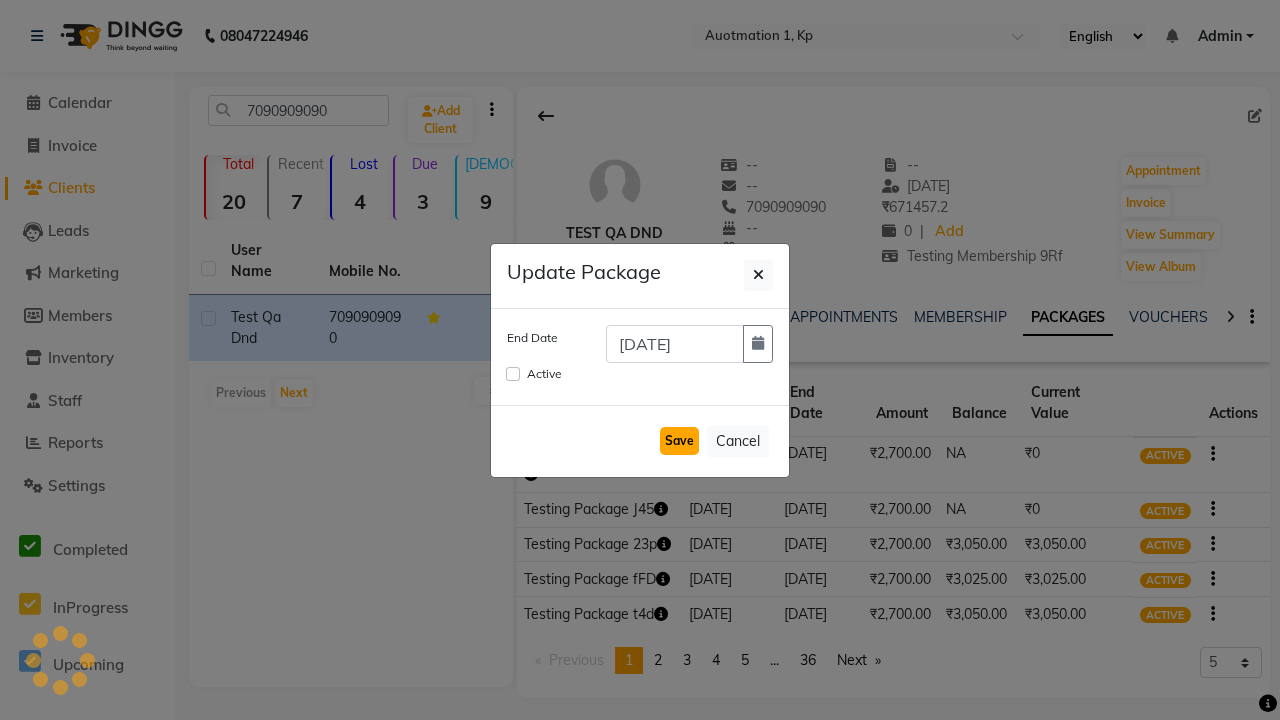 type 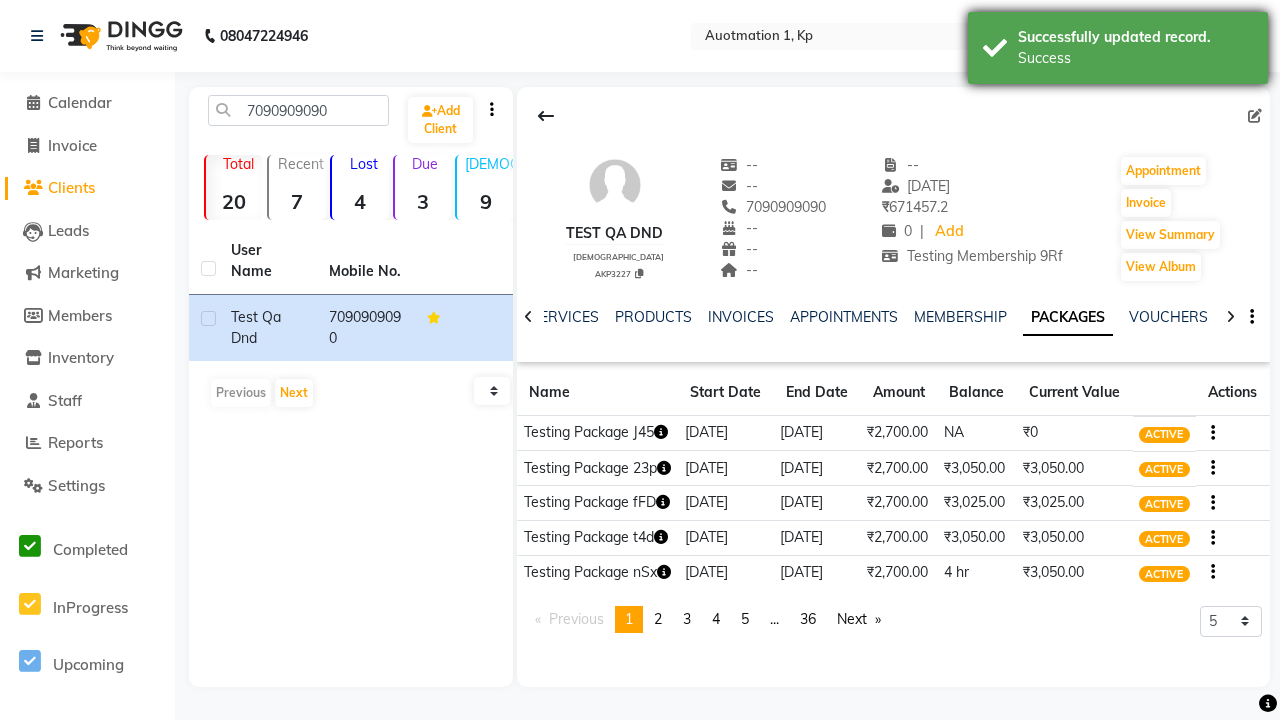 click on "Success" at bounding box center (1135, 58) 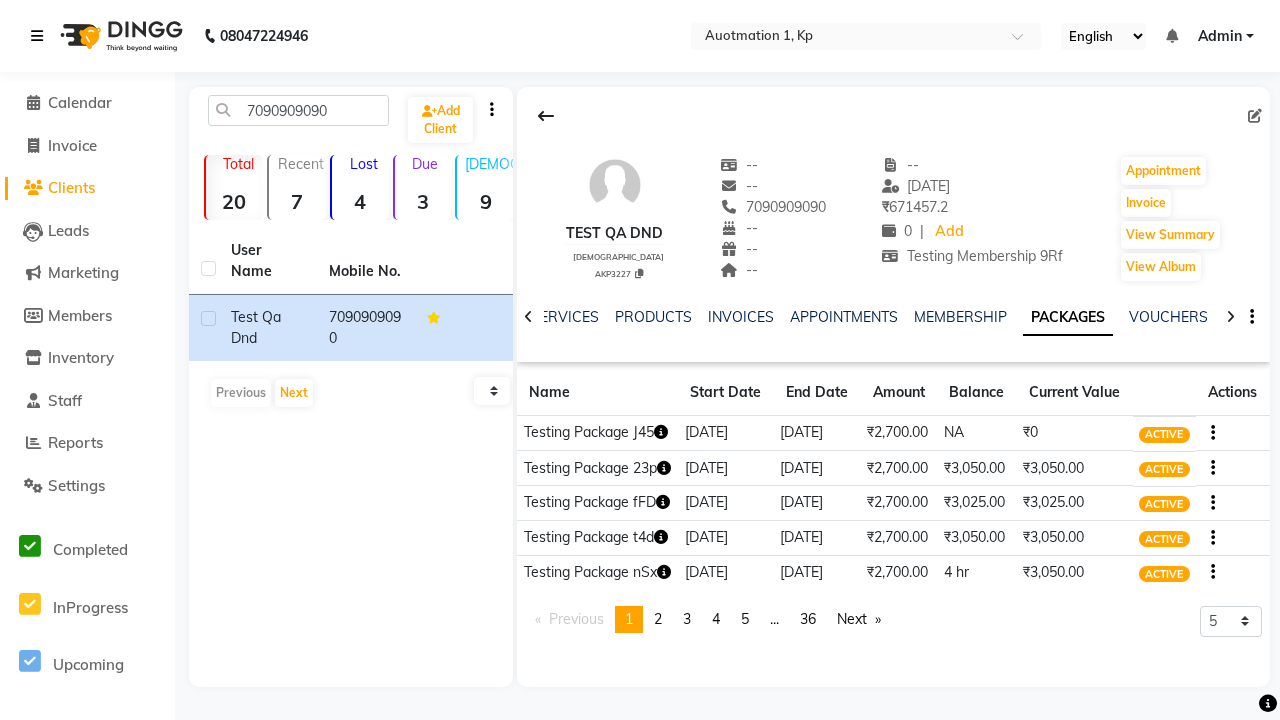 click at bounding box center [37, 36] 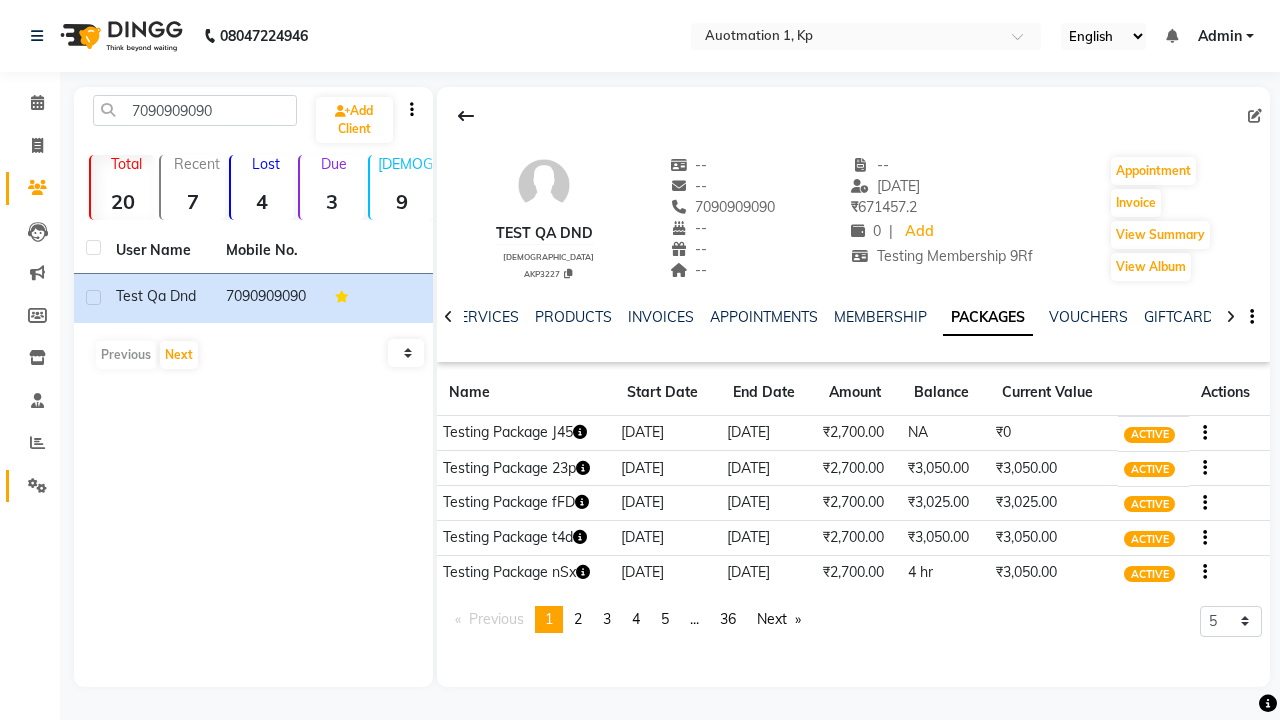 click 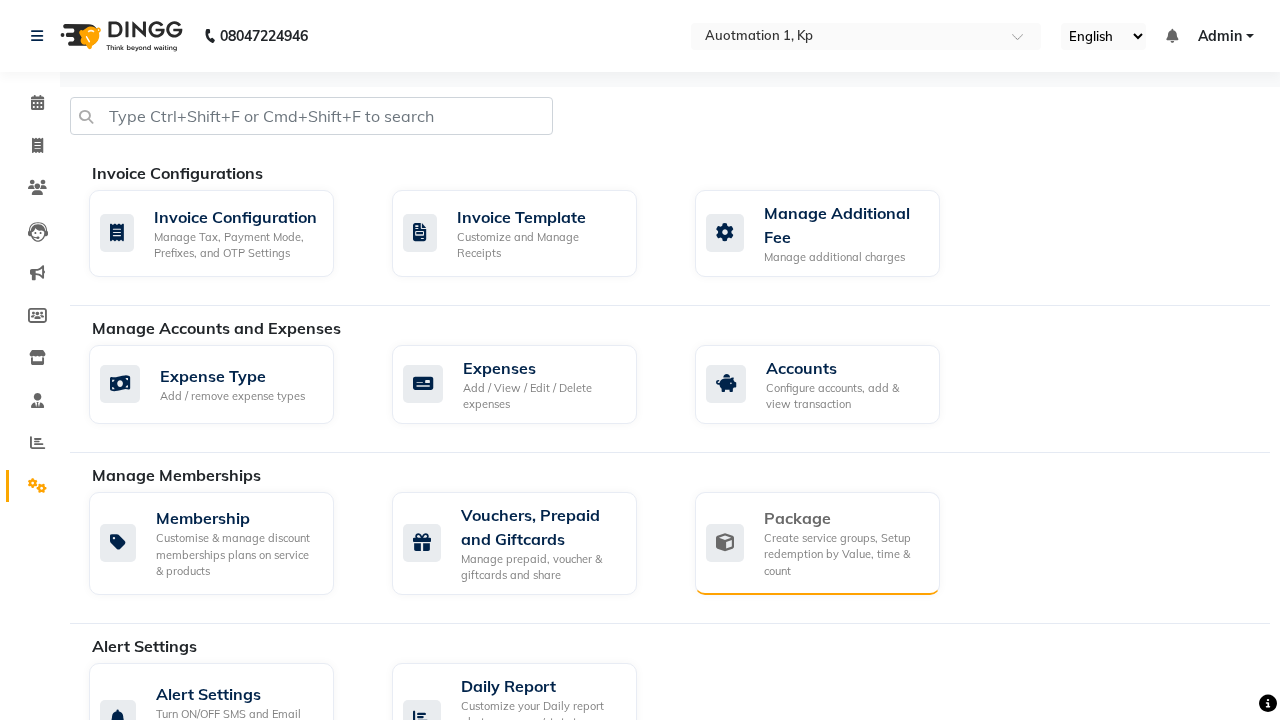 click on "Package" 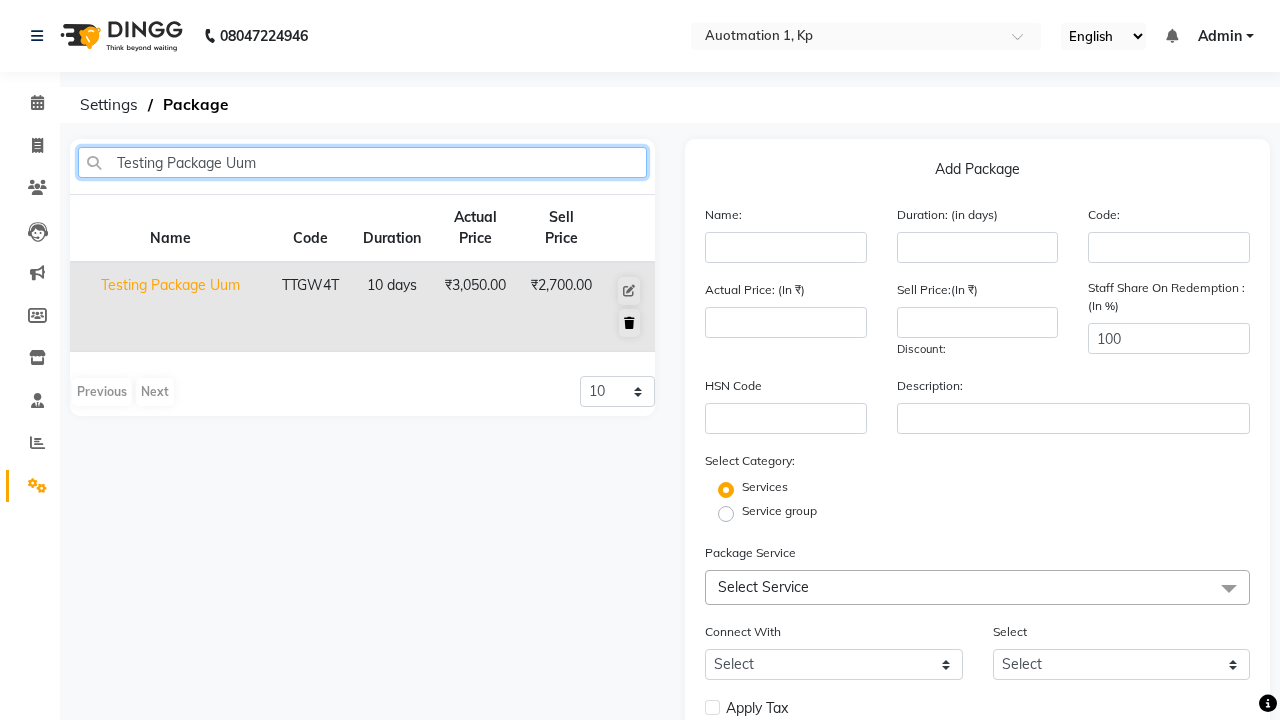 type on "Testing Package Uum" 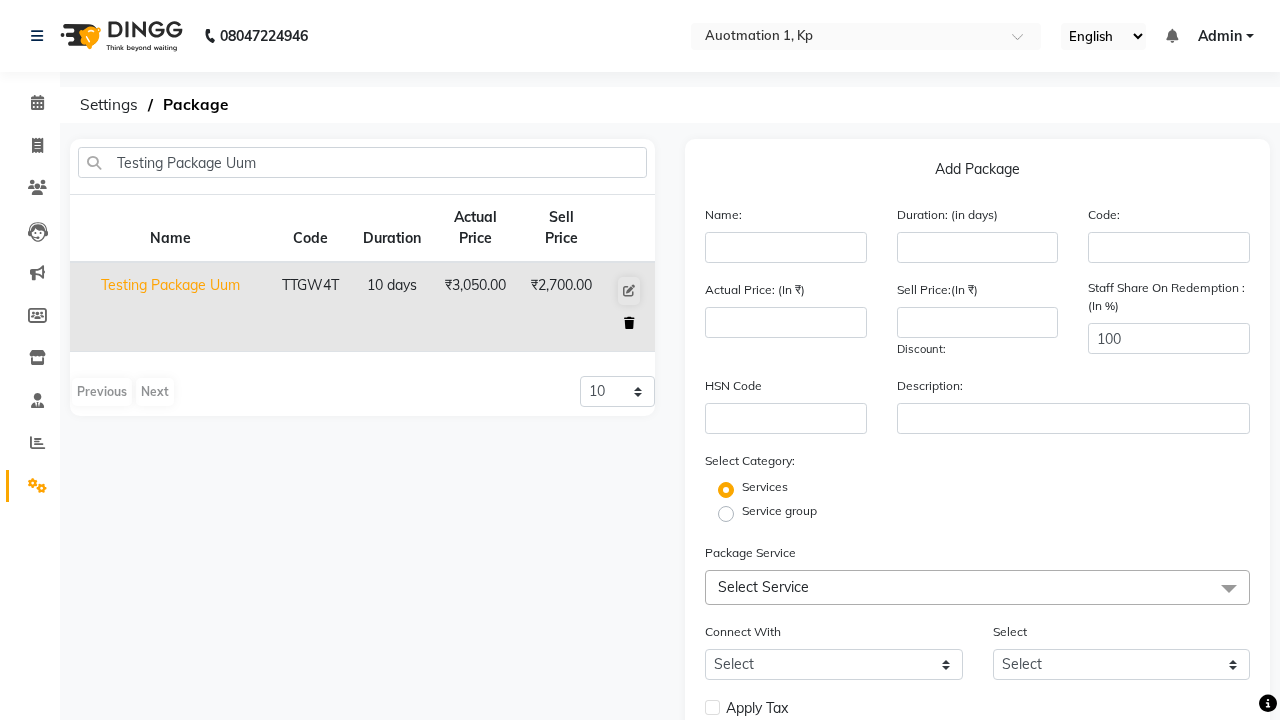 click 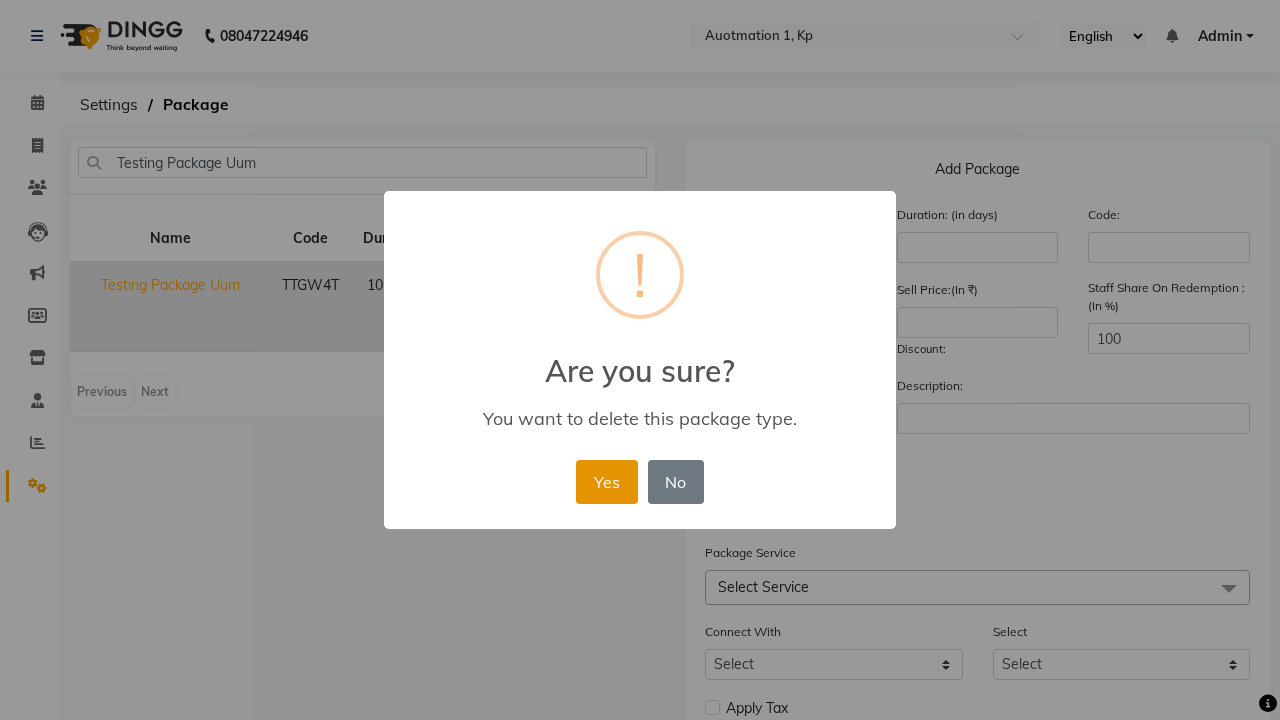 click on "Yes" at bounding box center (606, 482) 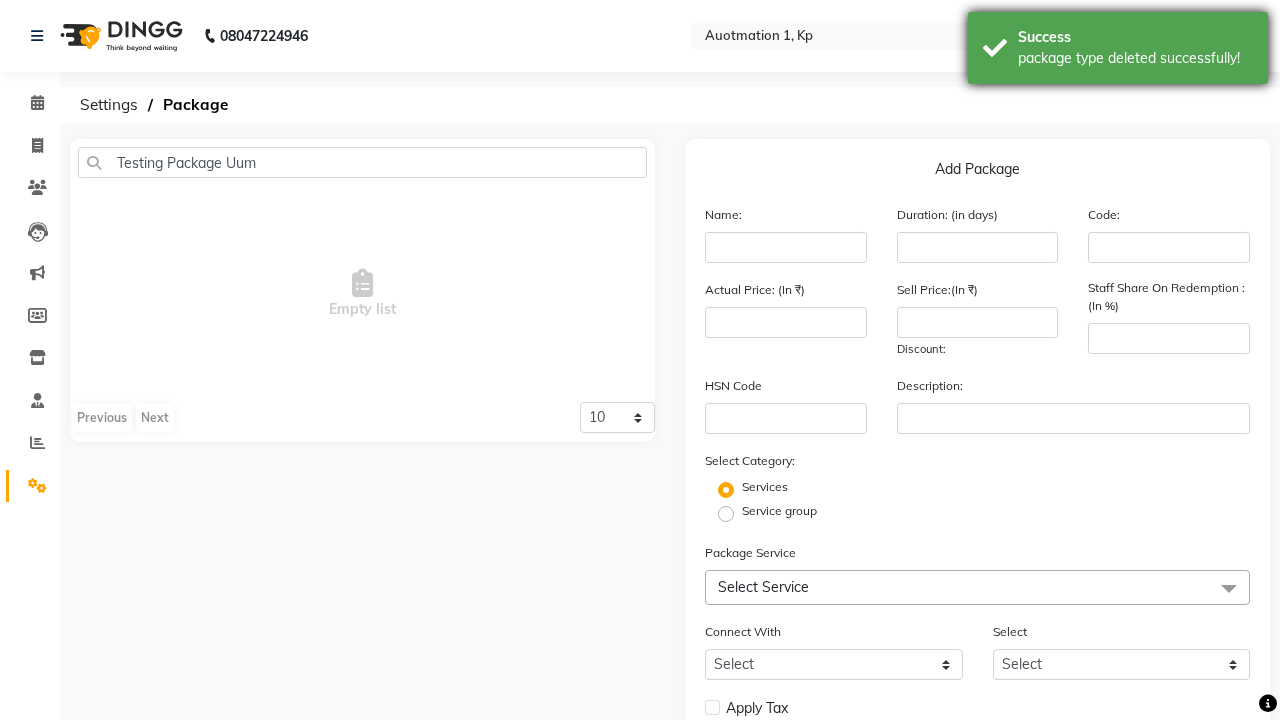 click on "package type deleted successfully!" at bounding box center [1135, 58] 